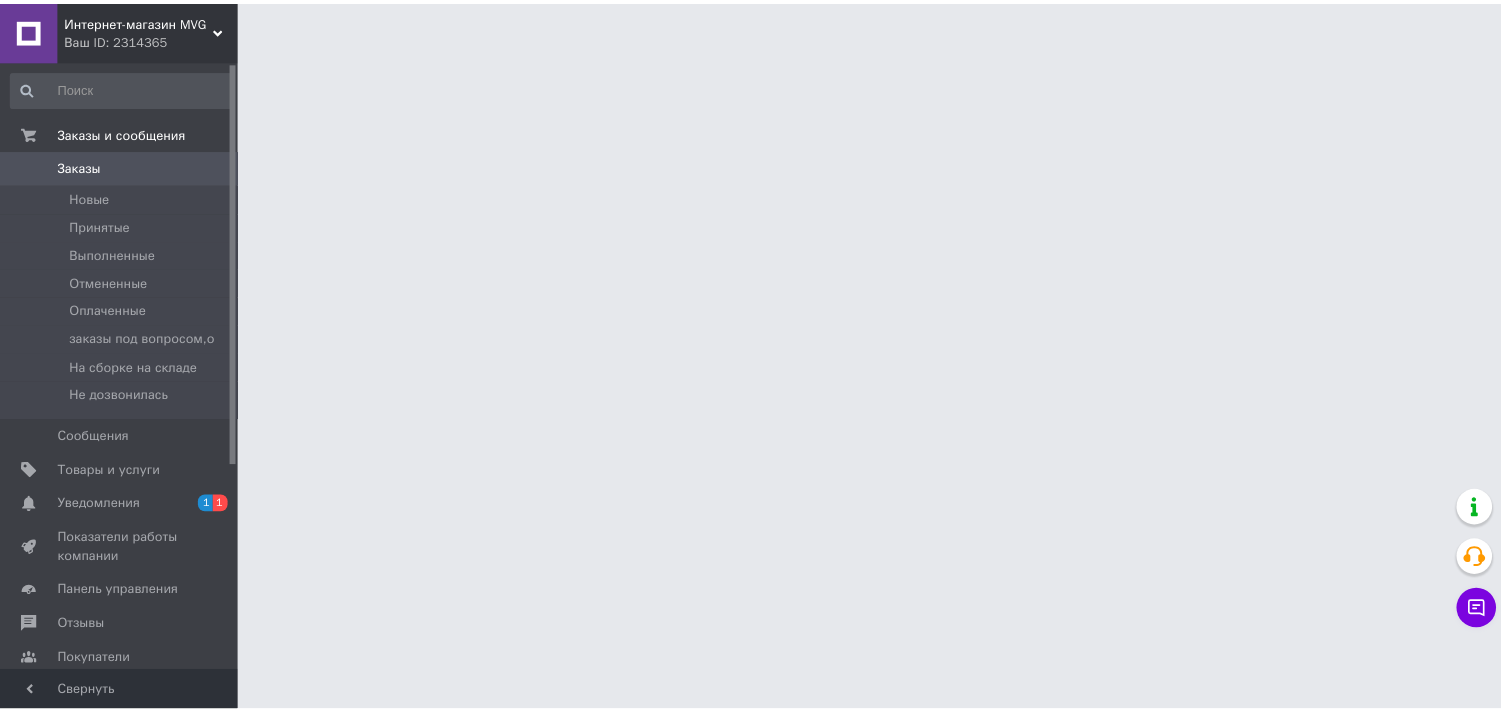 scroll, scrollTop: 0, scrollLeft: 0, axis: both 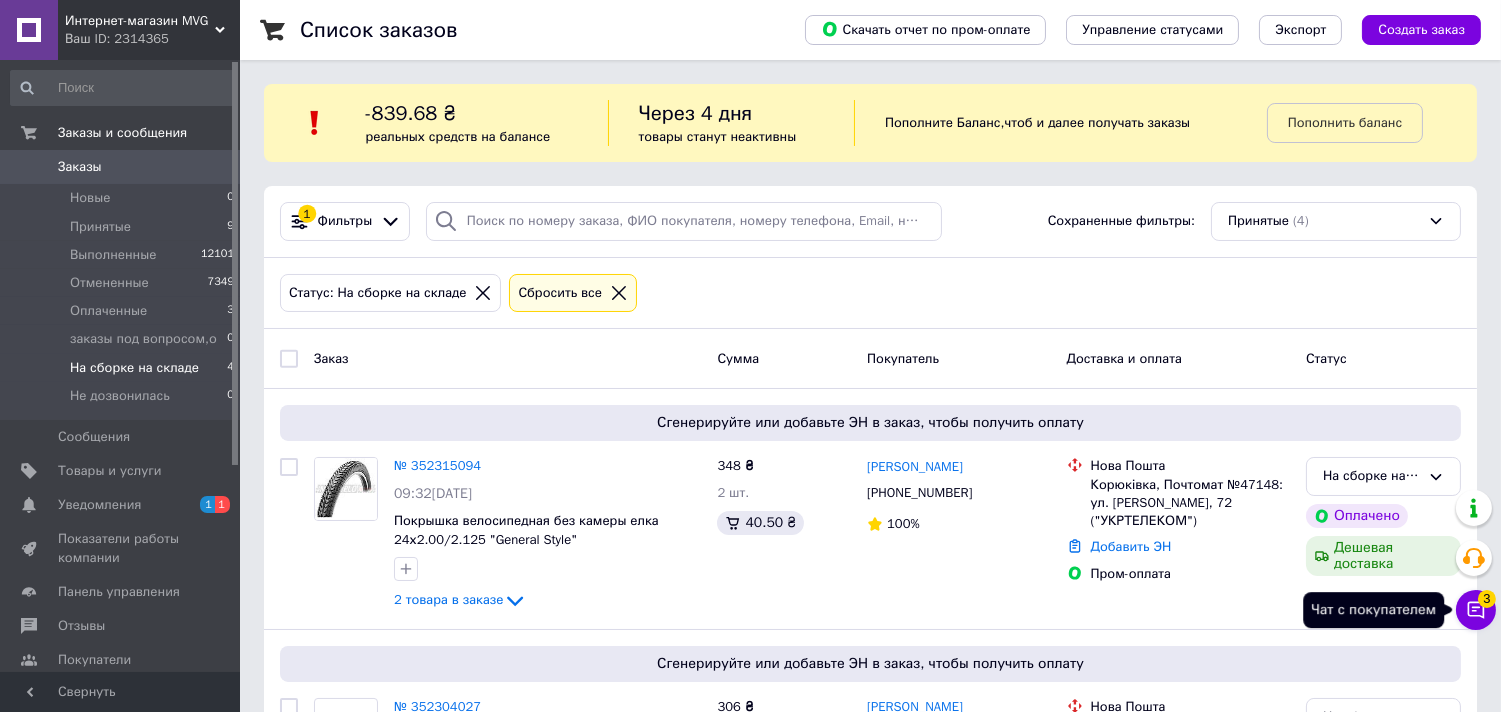 click on "Чат с покупателем 3" at bounding box center [1476, 610] 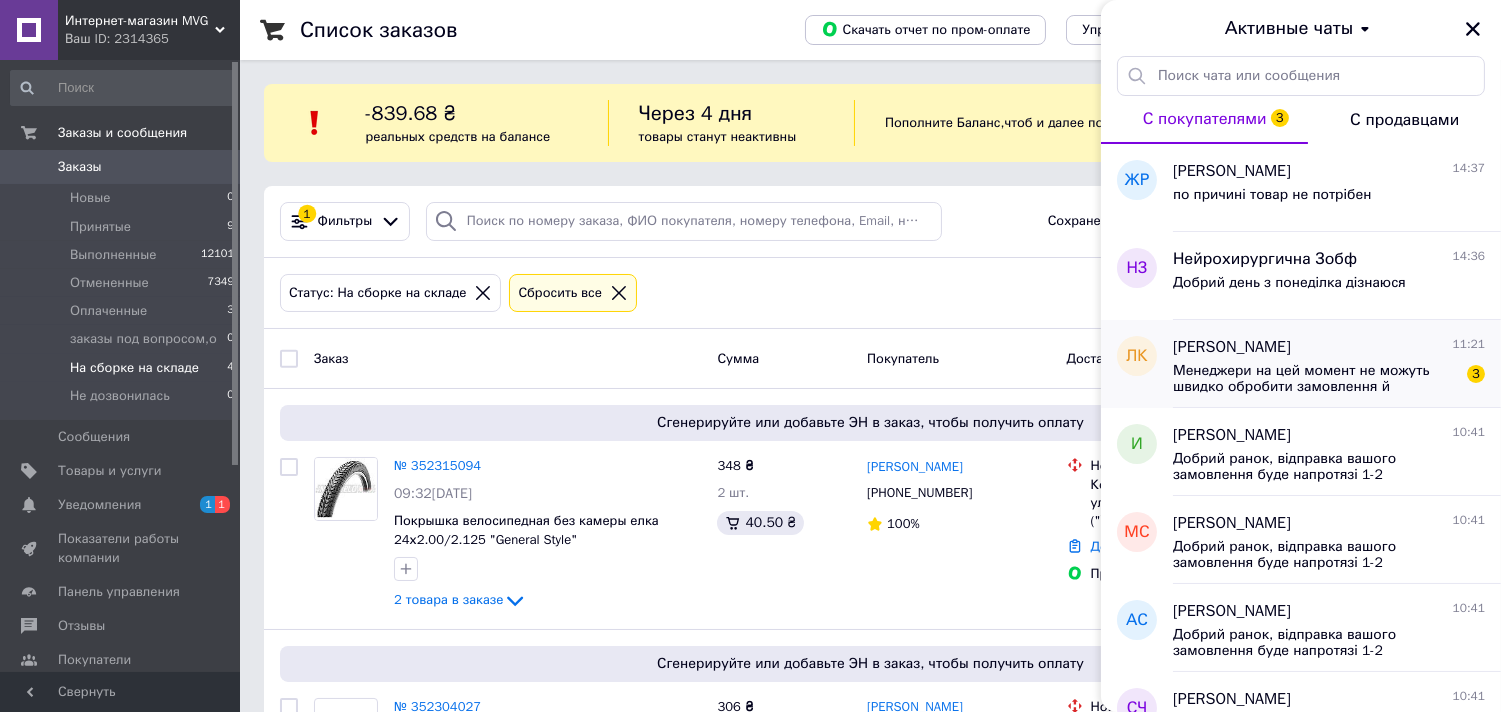 click on "Менеджери на цей момент не можуть швидко обробити замовлення й відповісти Вам, оскільки вже не робочий час або вихідний день. У найближчу пору — з Вами зв'яжуться. Завдяки тому, що вибрали нас! З повагою інтернет-магазин Mvg" at bounding box center [1315, 379] 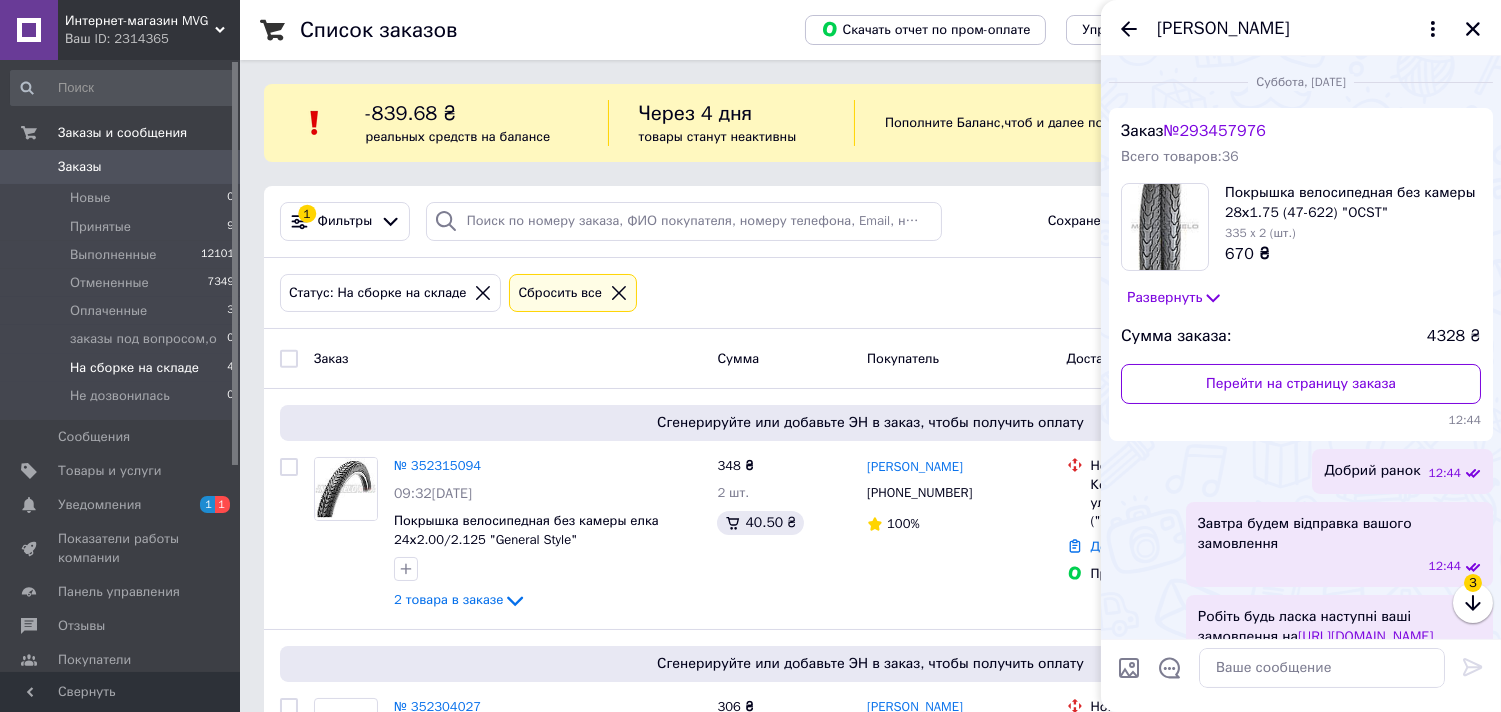 scroll, scrollTop: 3902, scrollLeft: 0, axis: vertical 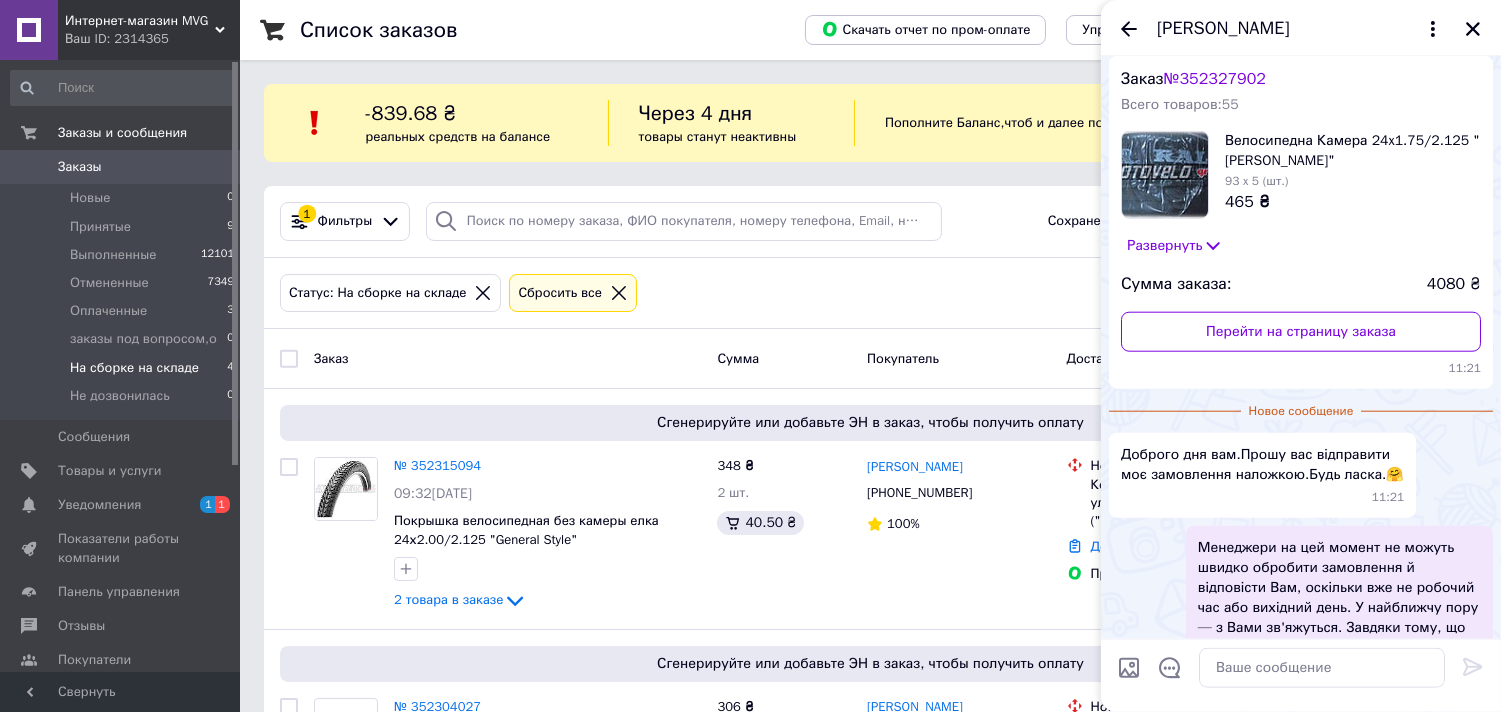 click on "[PERSON_NAME]" at bounding box center (1301, 28) 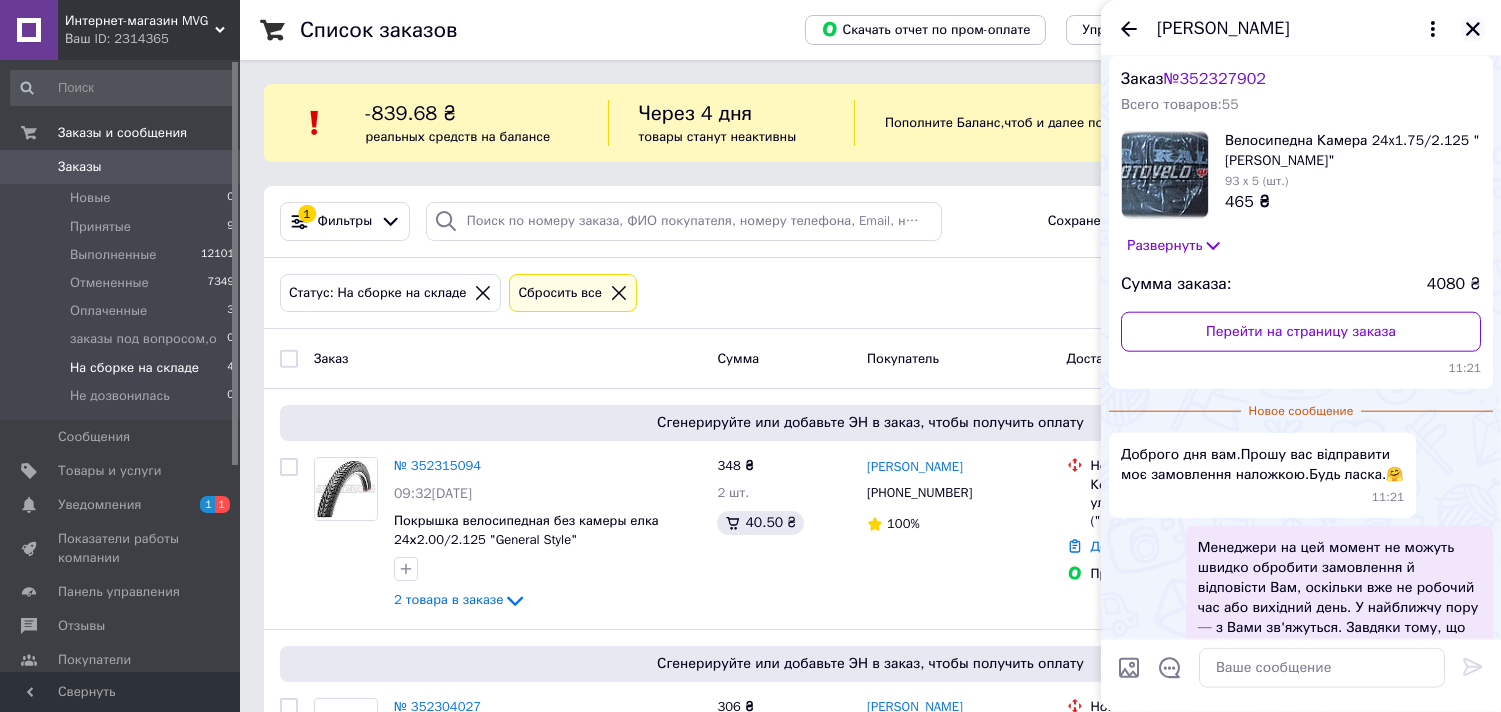click 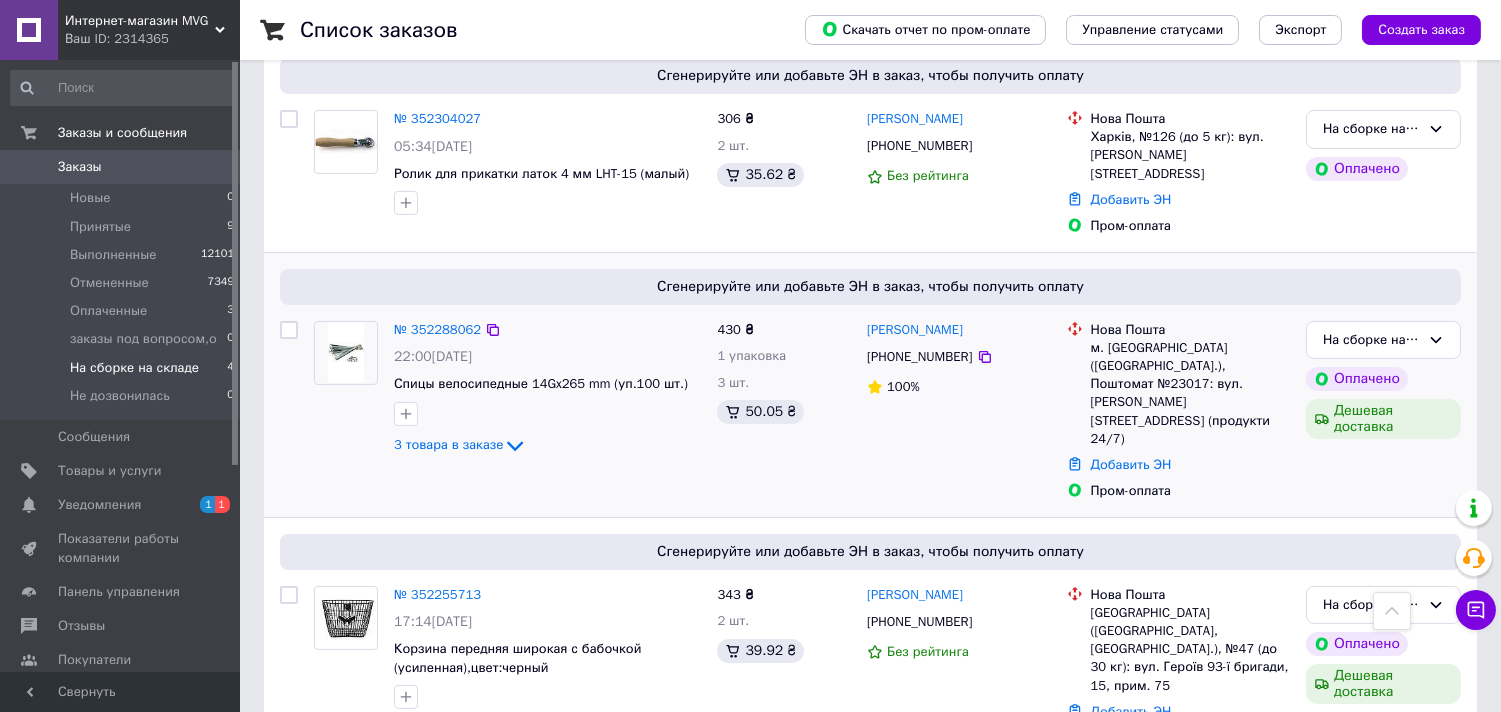 scroll, scrollTop: 596, scrollLeft: 0, axis: vertical 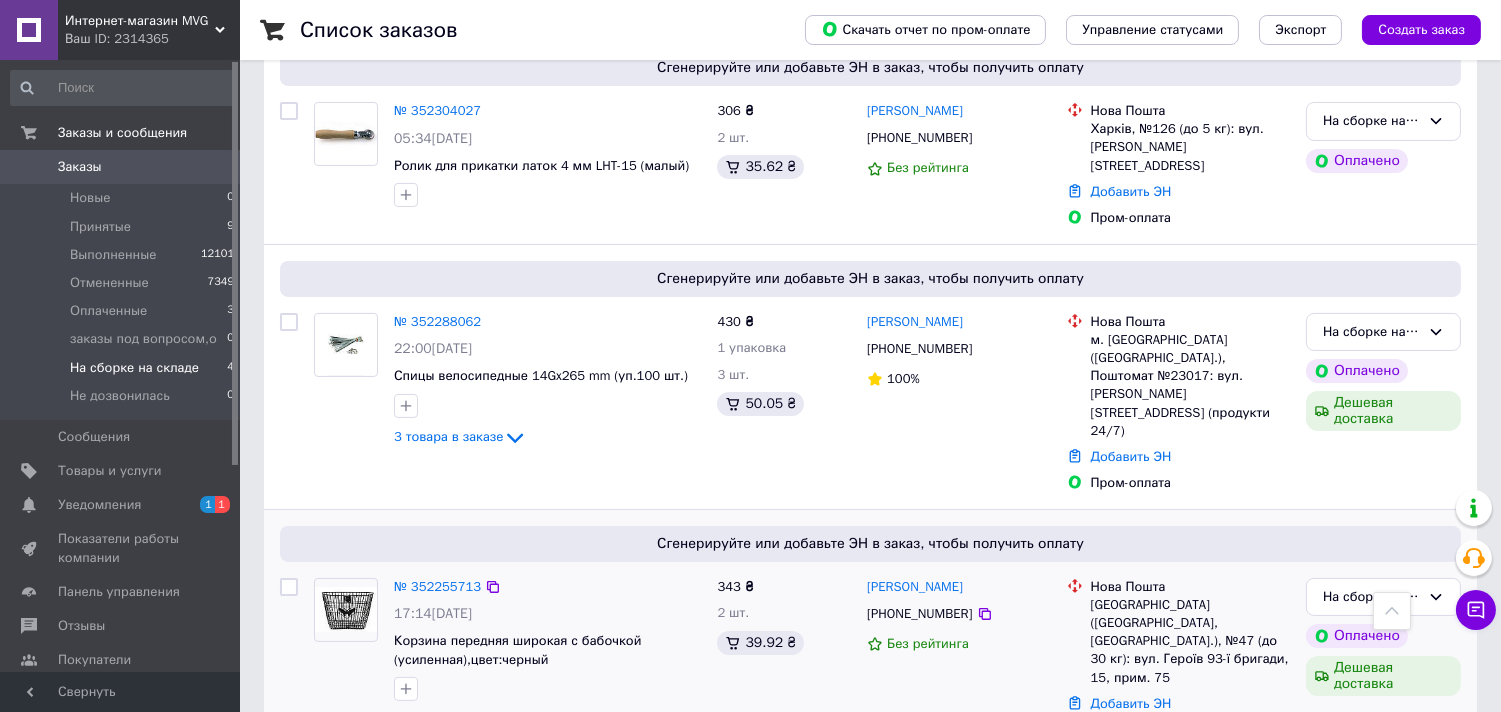 click on "[PHONE_NUMBER]" at bounding box center (919, 614) 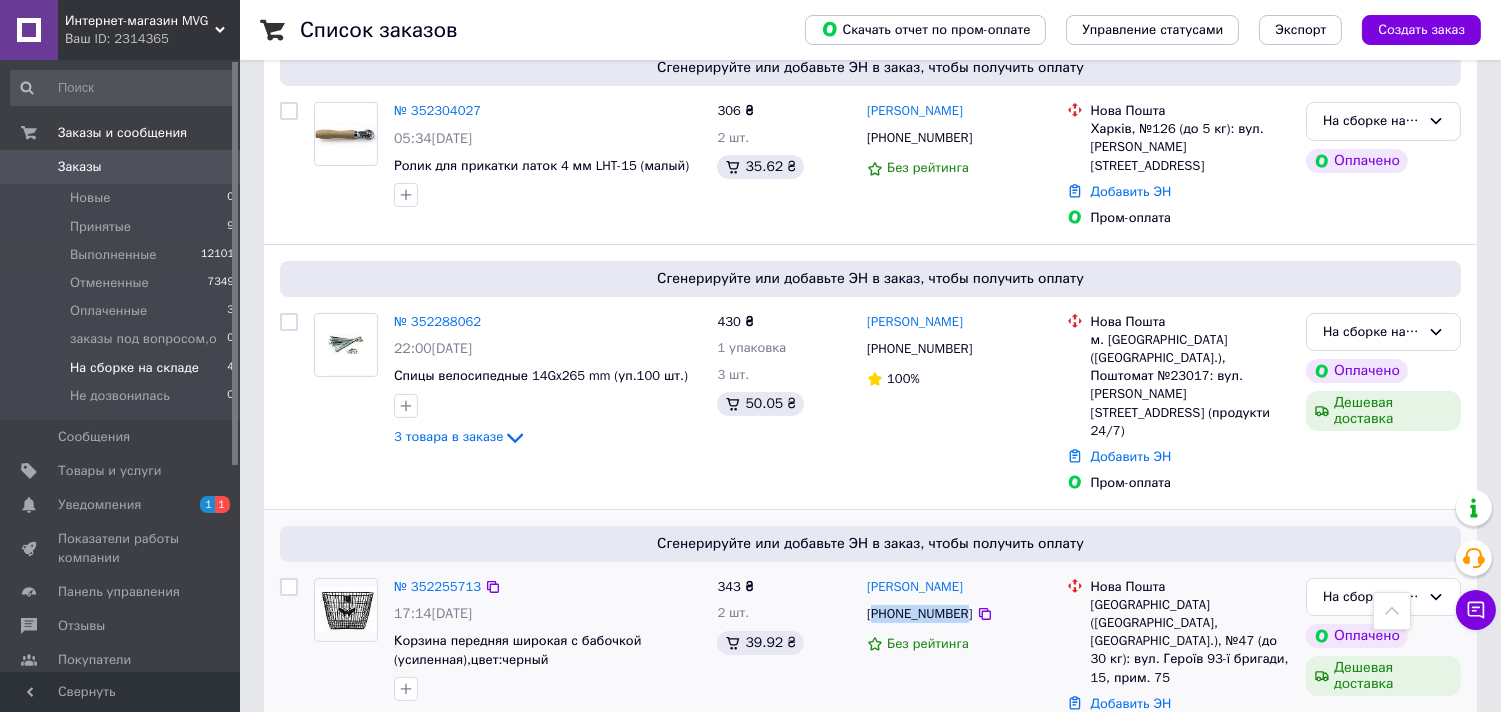 click on "[PHONE_NUMBER]" at bounding box center (919, 614) 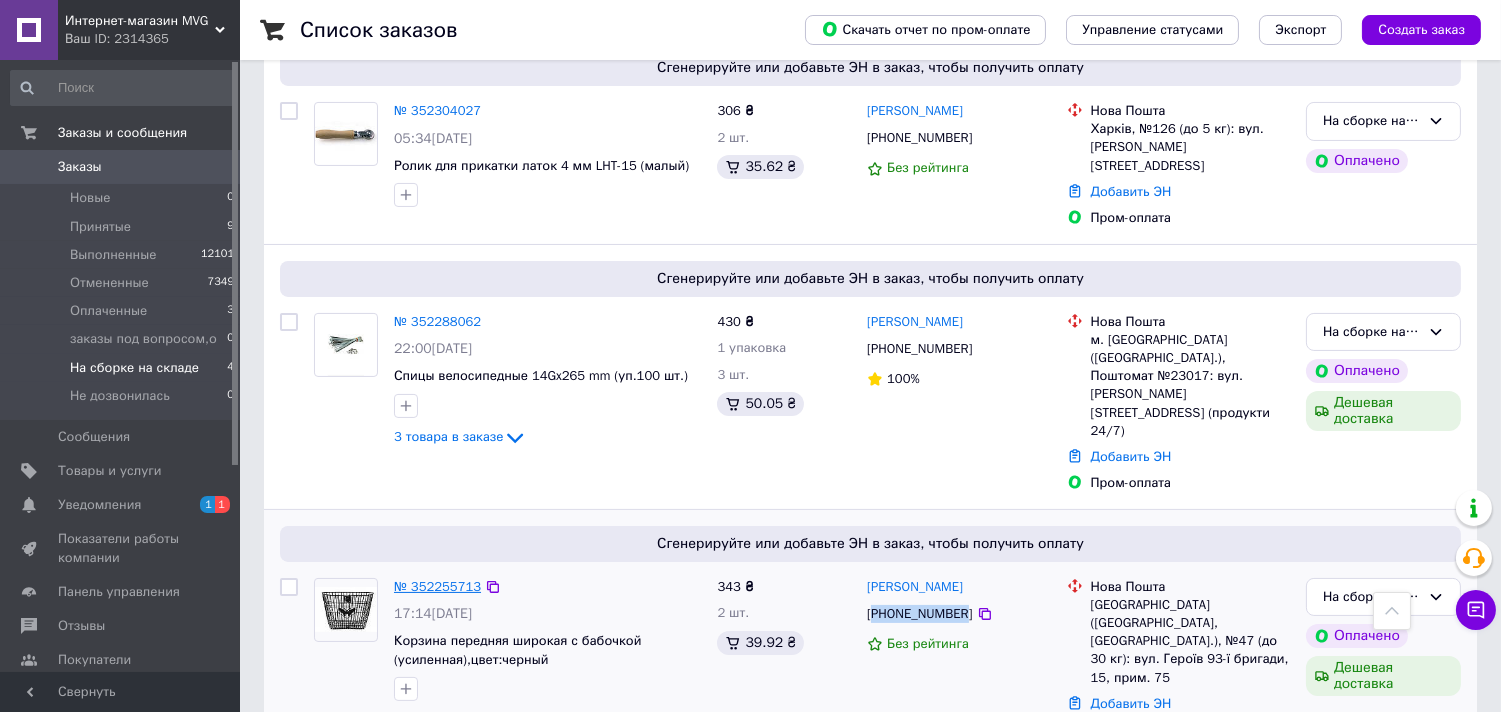 click on "№ 352255713" at bounding box center (437, 586) 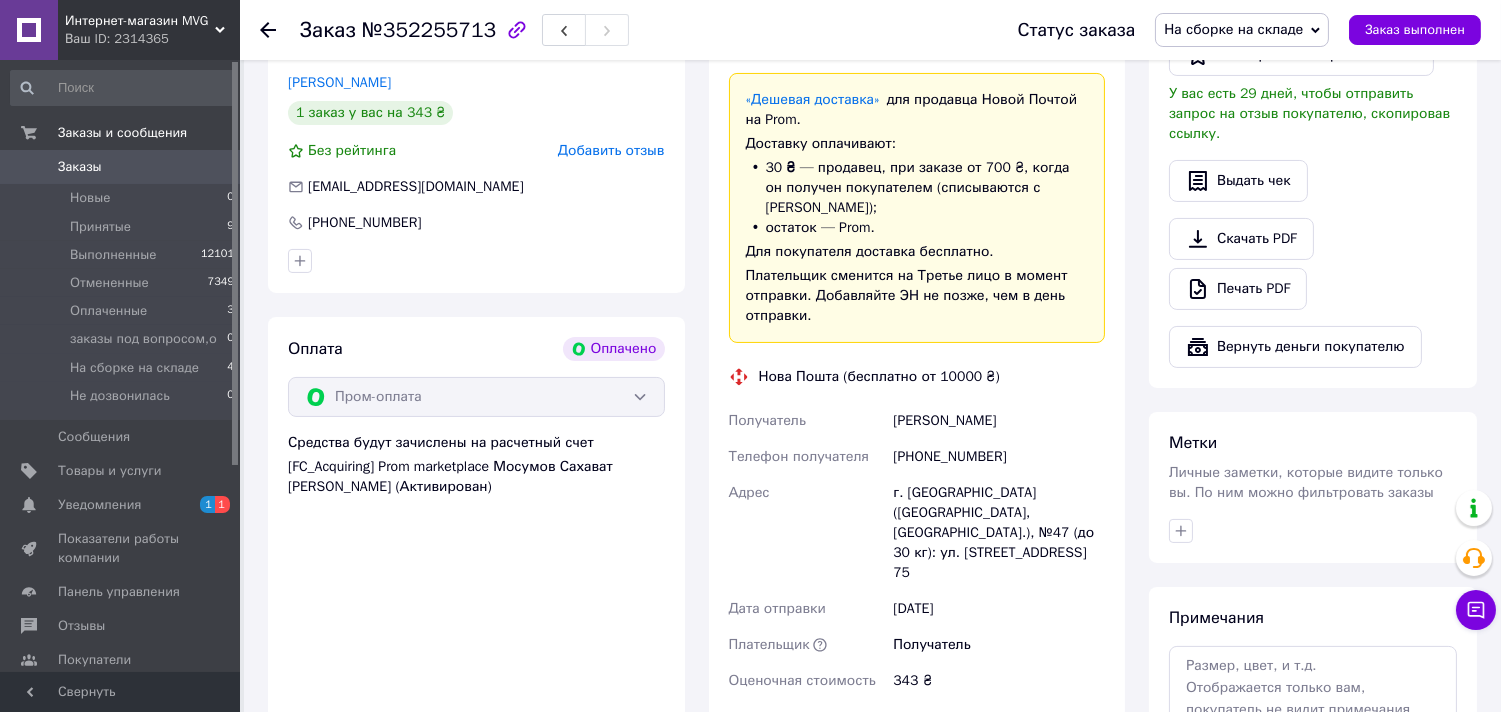 scroll, scrollTop: 666, scrollLeft: 0, axis: vertical 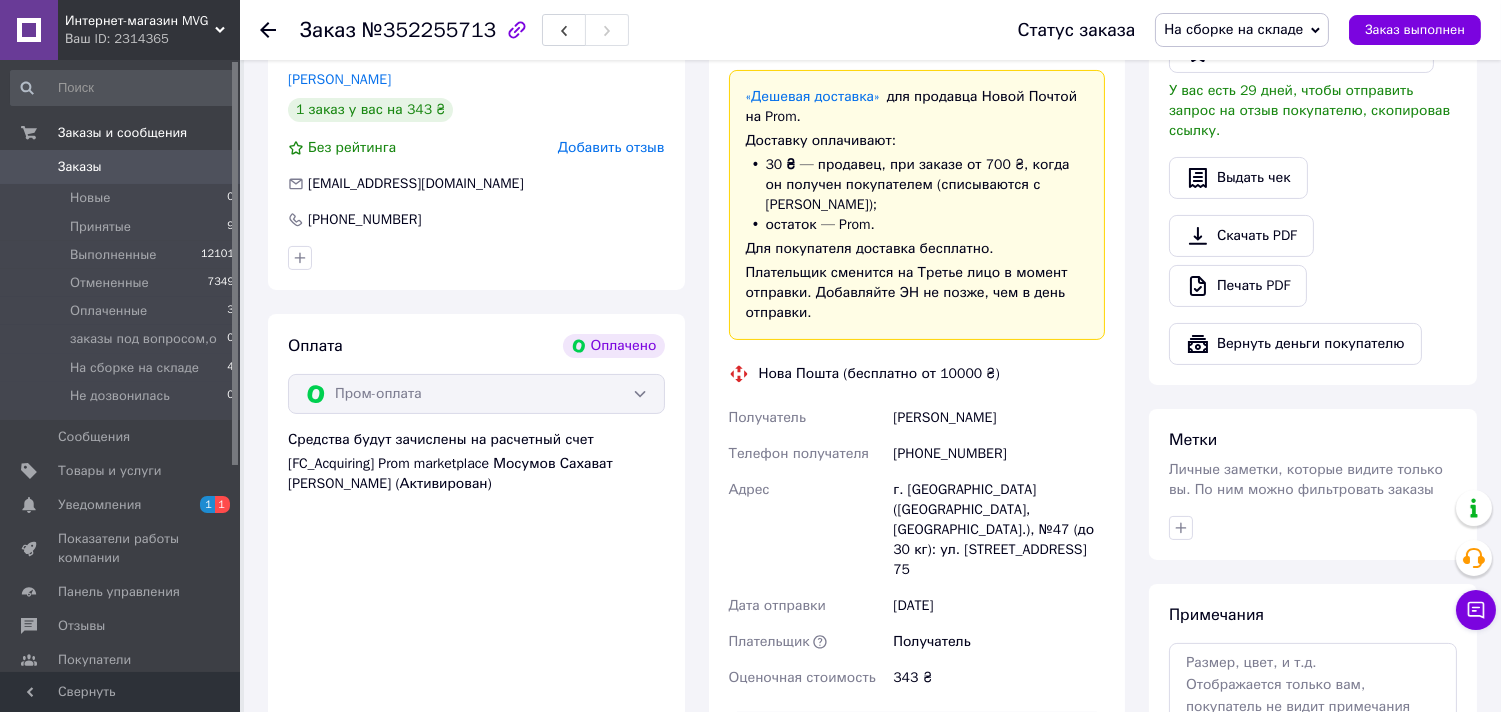drag, startPoint x: 1025, startPoint y: 373, endPoint x: 893, endPoint y: 368, distance: 132.09467 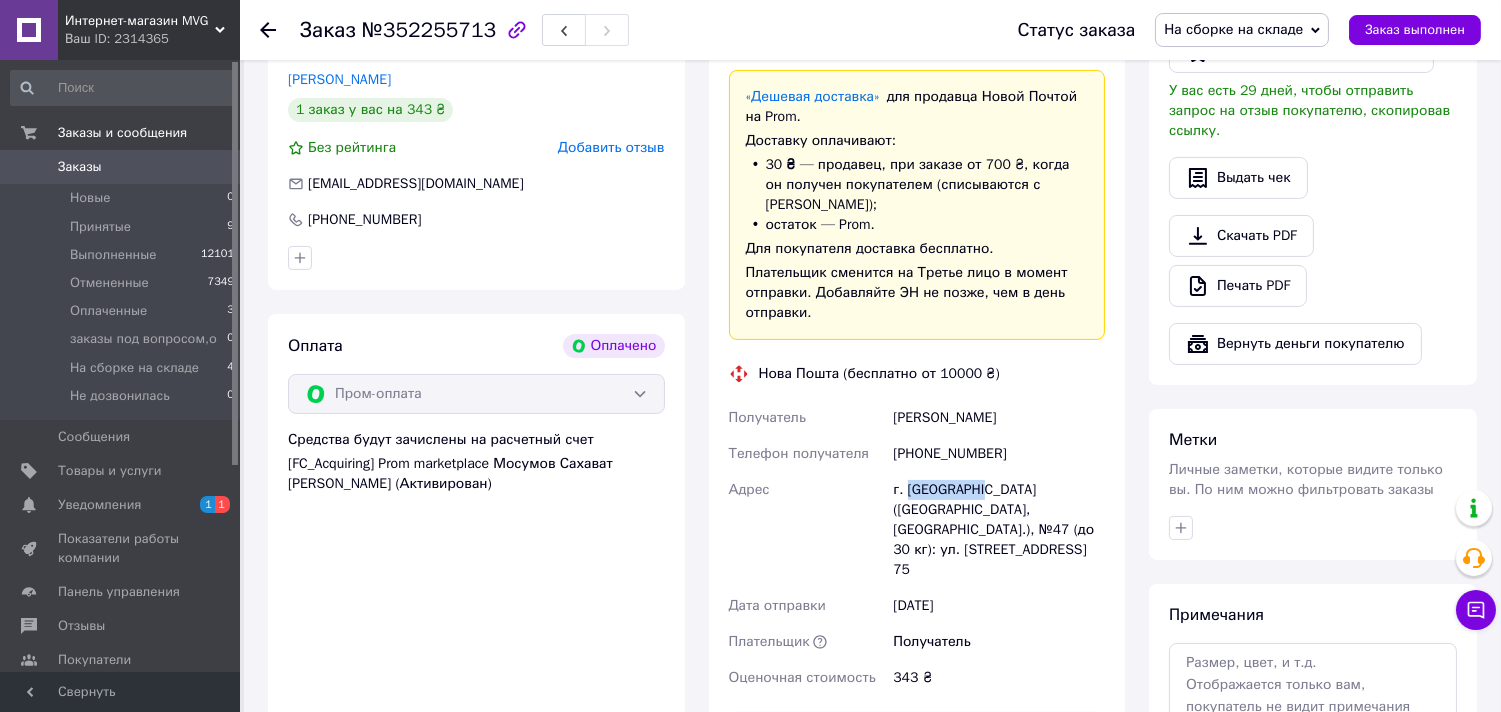 click on "г. [GEOGRAPHIC_DATA] ([GEOGRAPHIC_DATA], [GEOGRAPHIC_DATA].), №47 (до 30 кг): ул. [STREET_ADDRESS] 75" at bounding box center (999, 530) 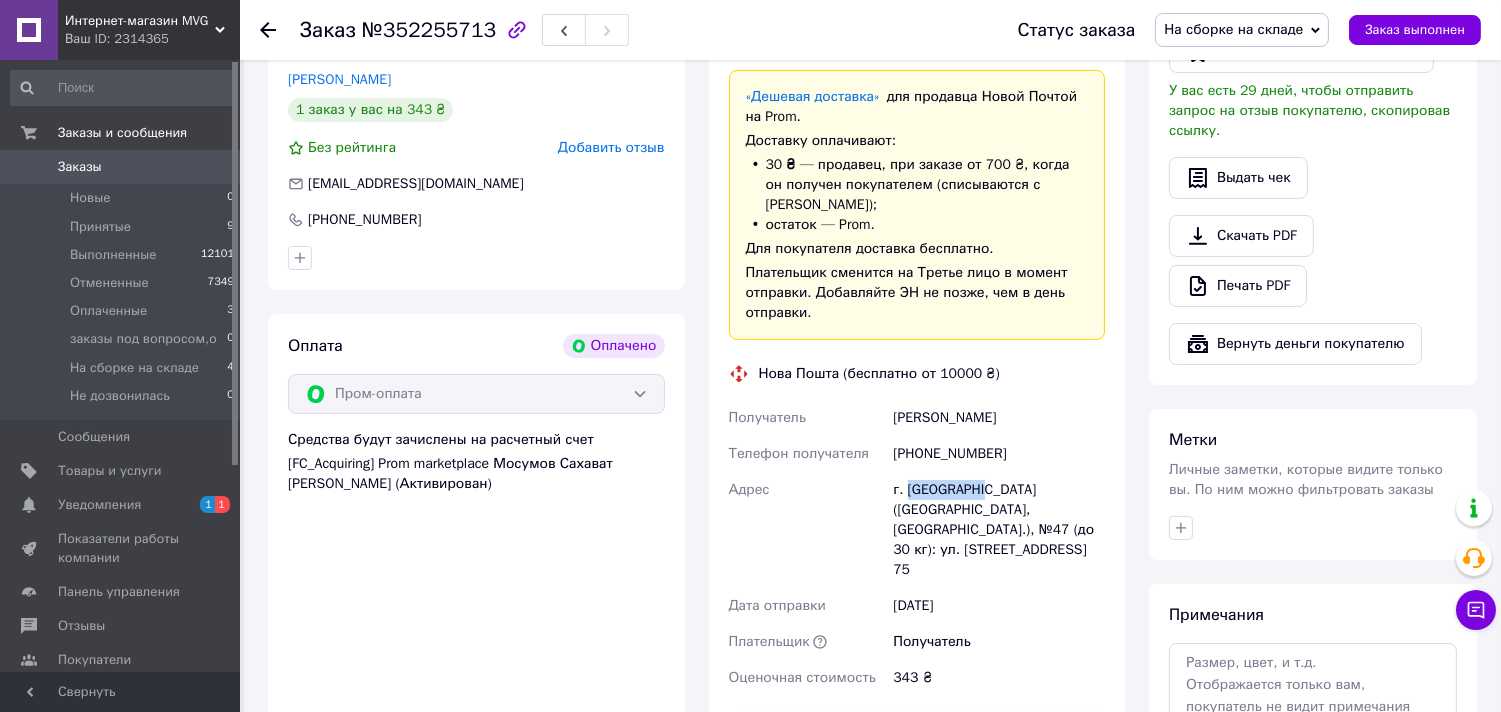 scroll, scrollTop: 777, scrollLeft: 0, axis: vertical 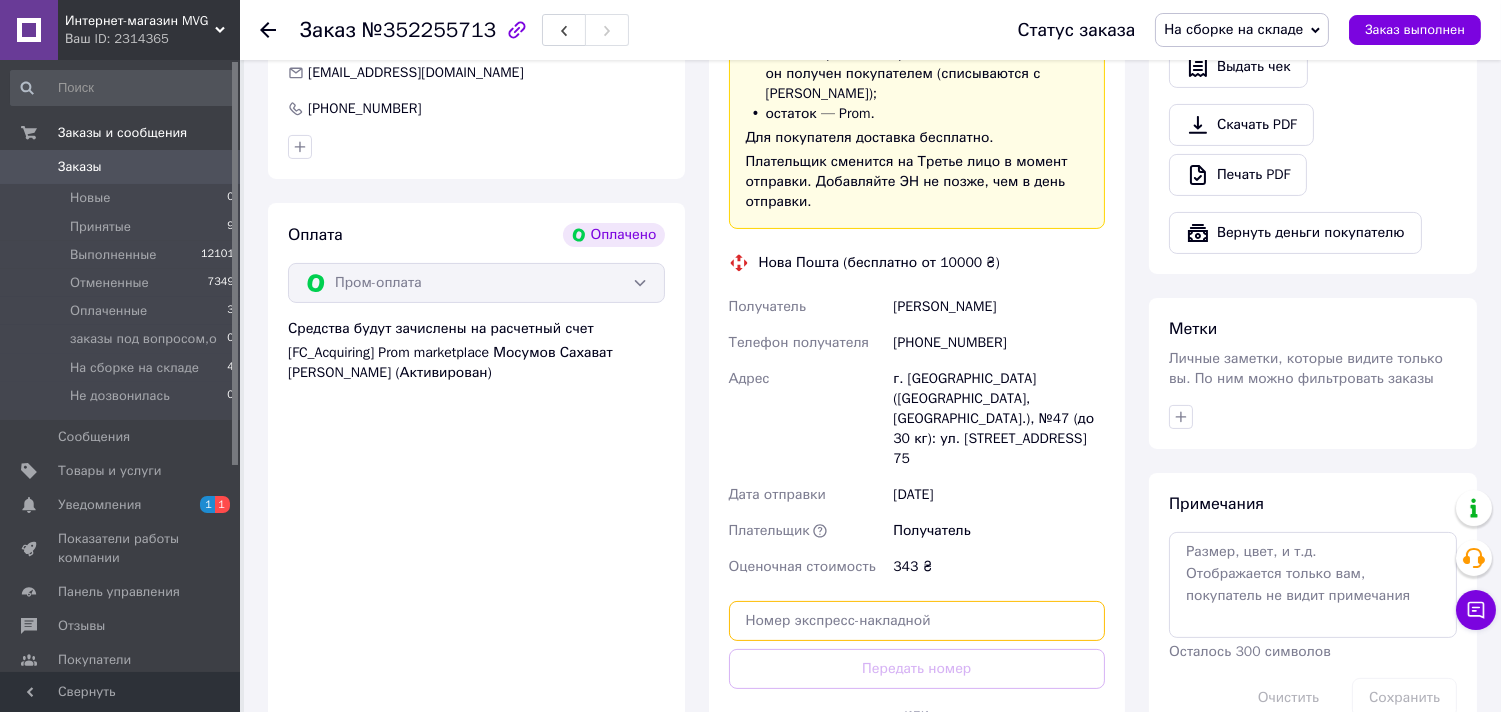 click at bounding box center [917, 621] 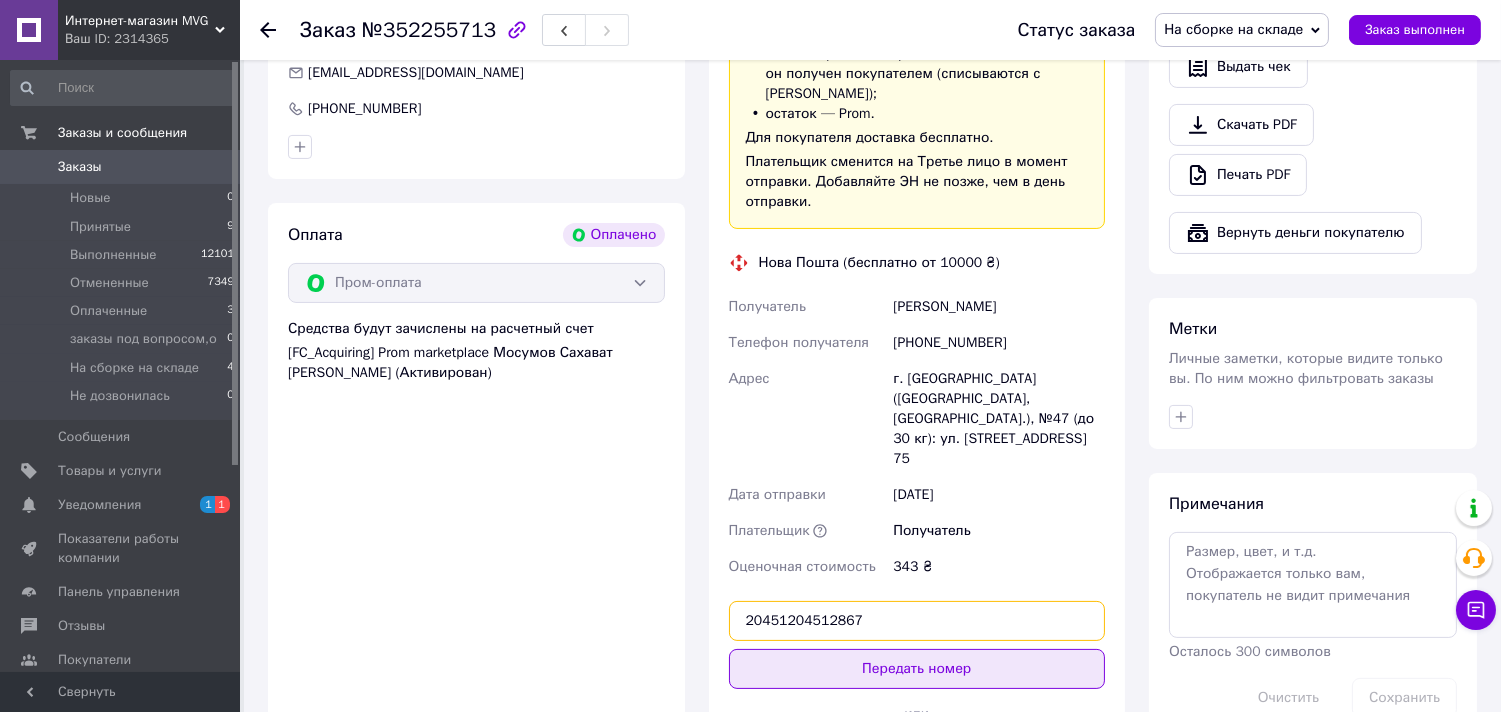 type on "20451204512867" 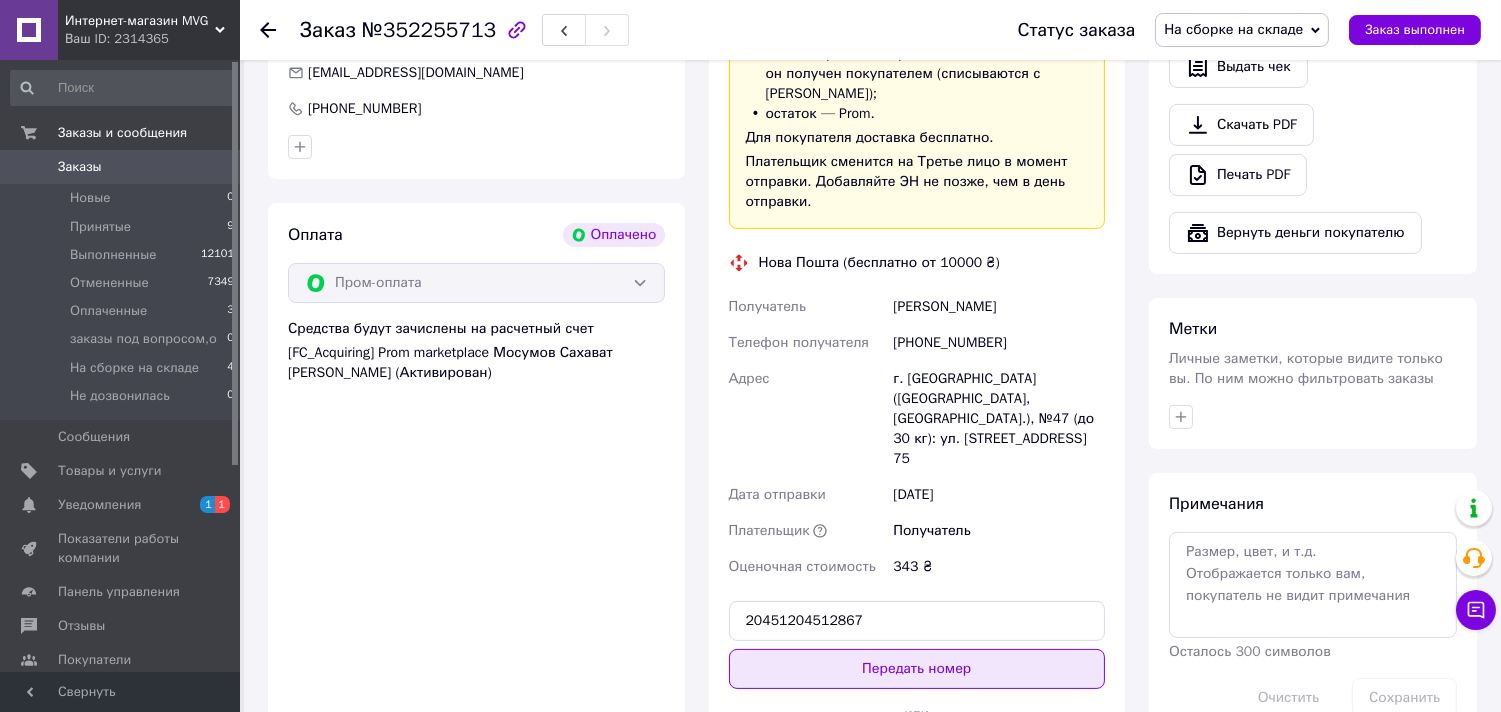 click on "Передать номер" at bounding box center [917, 669] 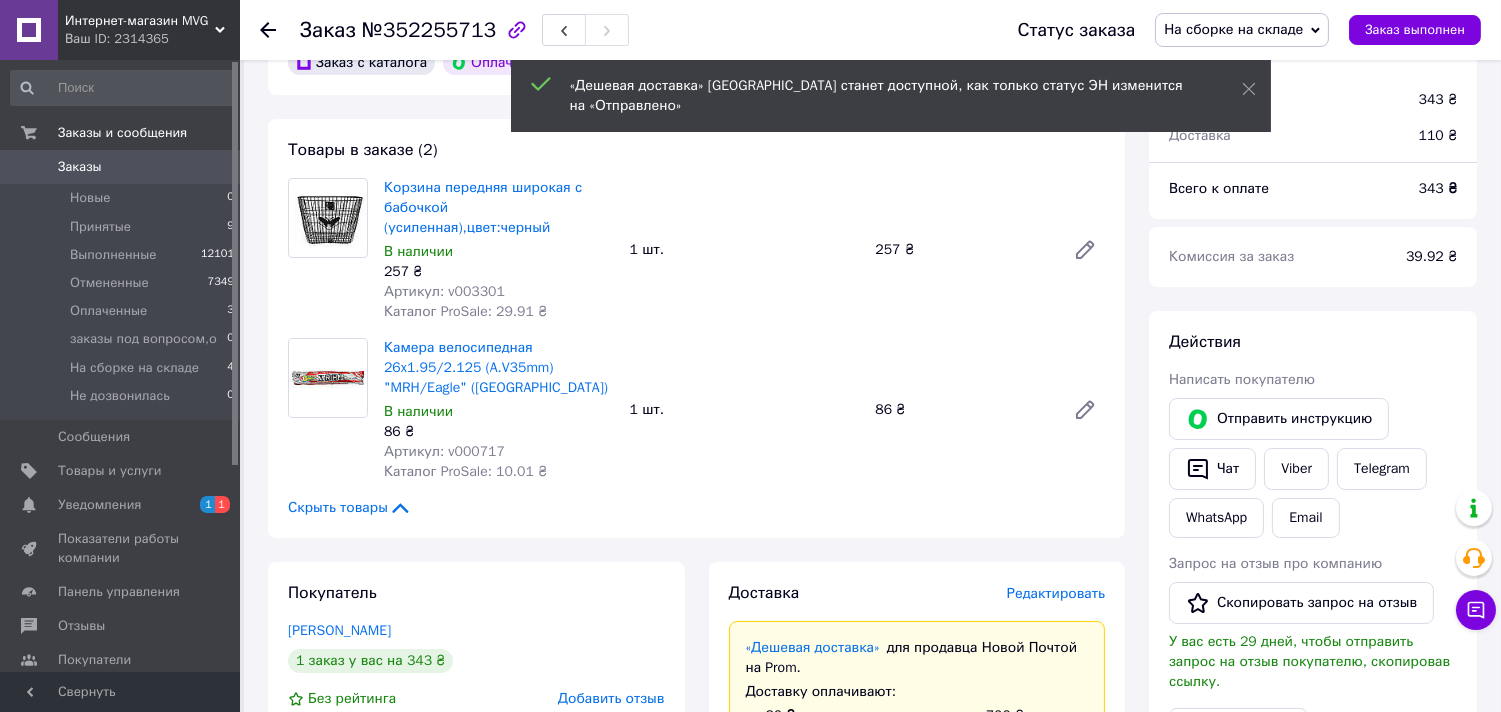 scroll, scrollTop: 111, scrollLeft: 0, axis: vertical 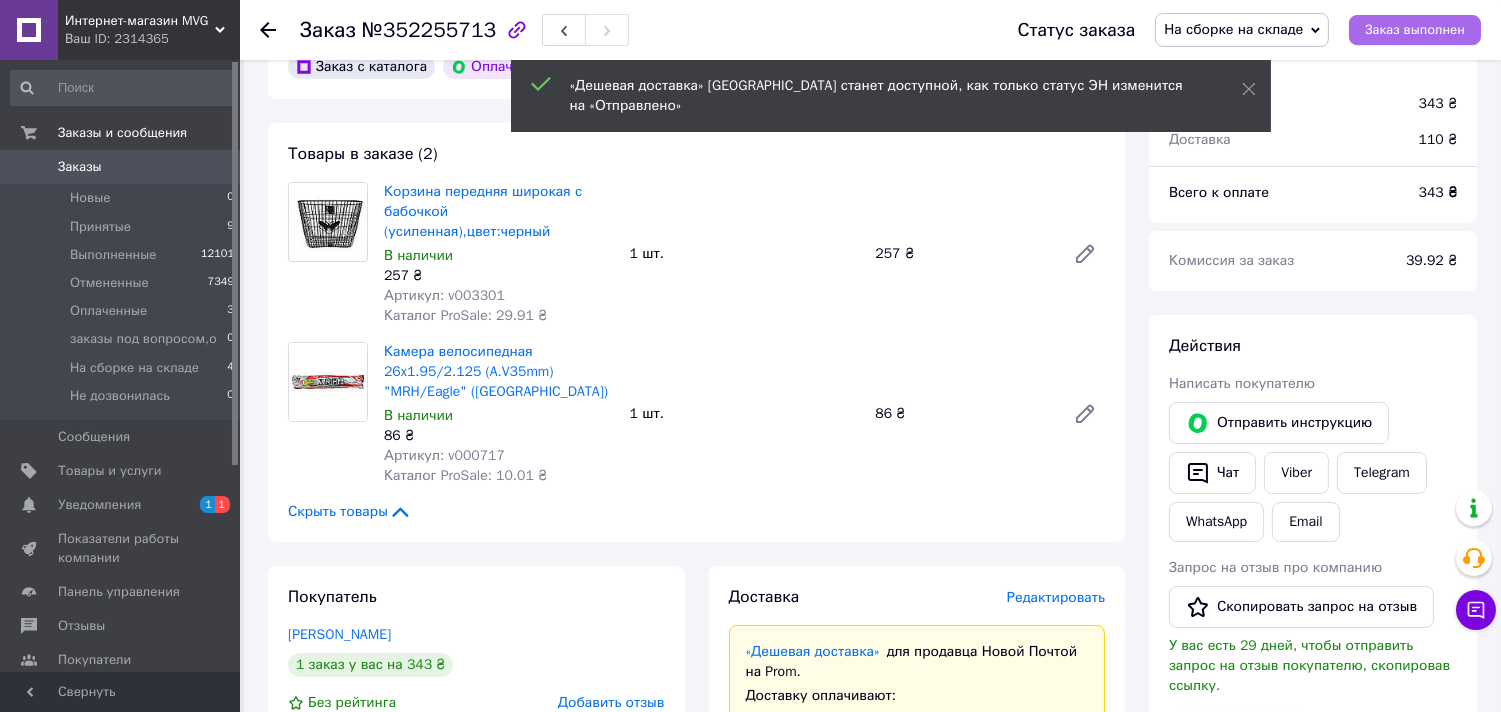 click on "Заказ выполнен" at bounding box center (1415, 30) 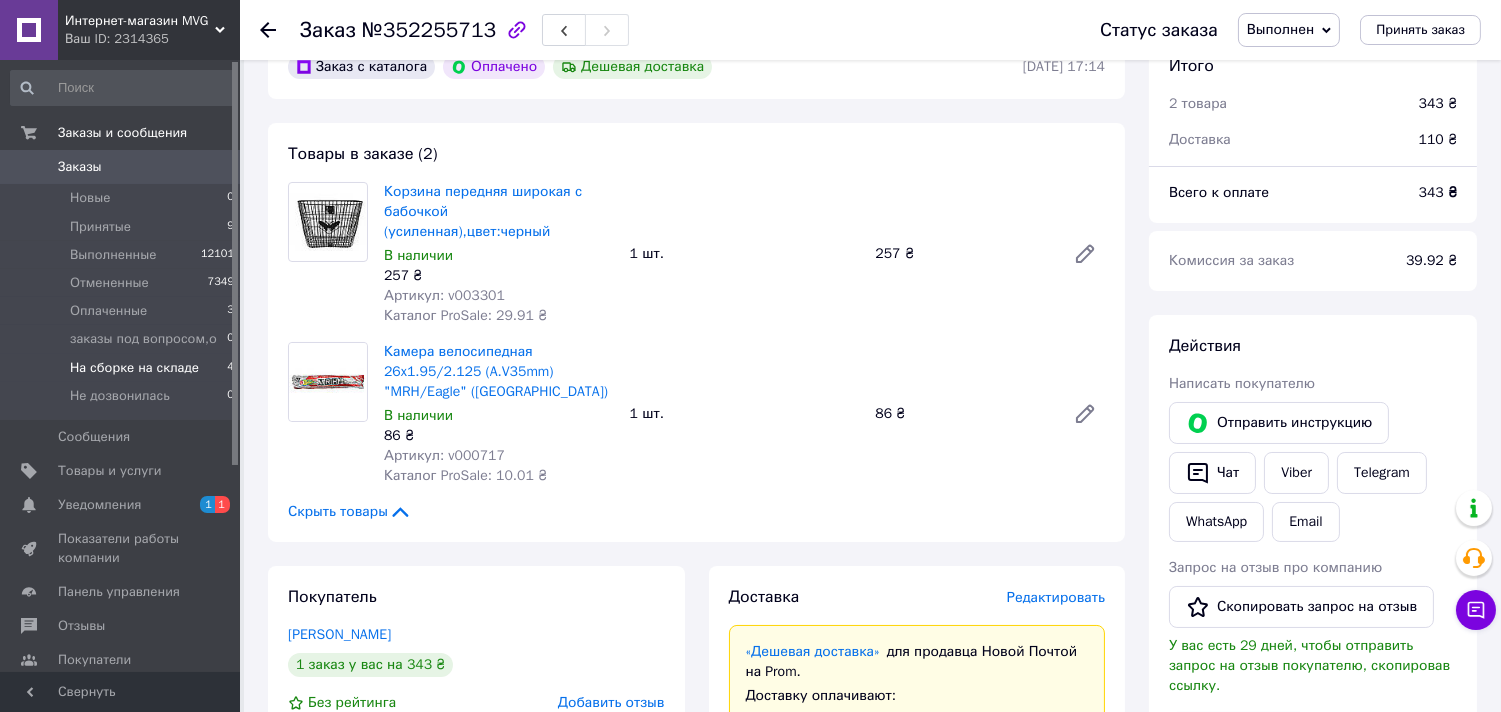 click on "На сборке на складе 4" at bounding box center [123, 368] 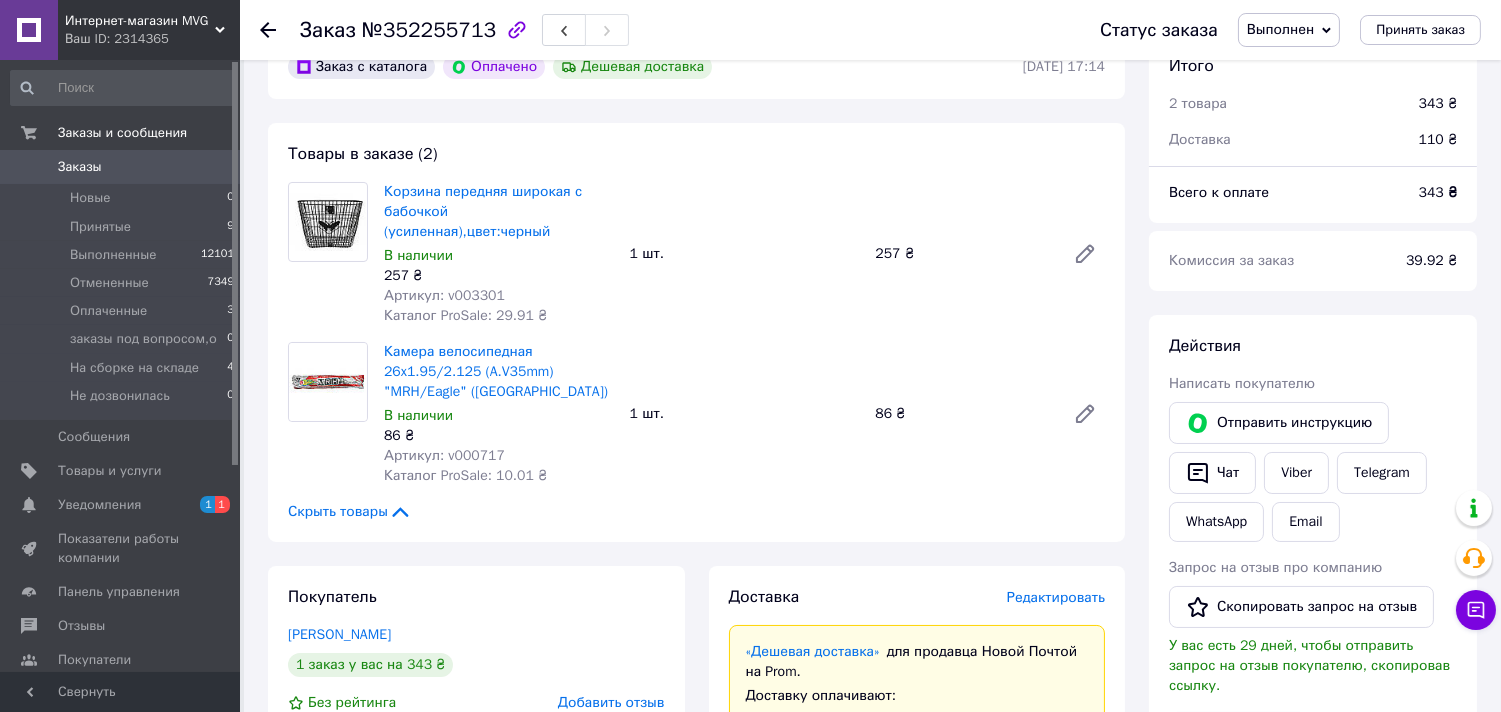 scroll, scrollTop: 0, scrollLeft: 0, axis: both 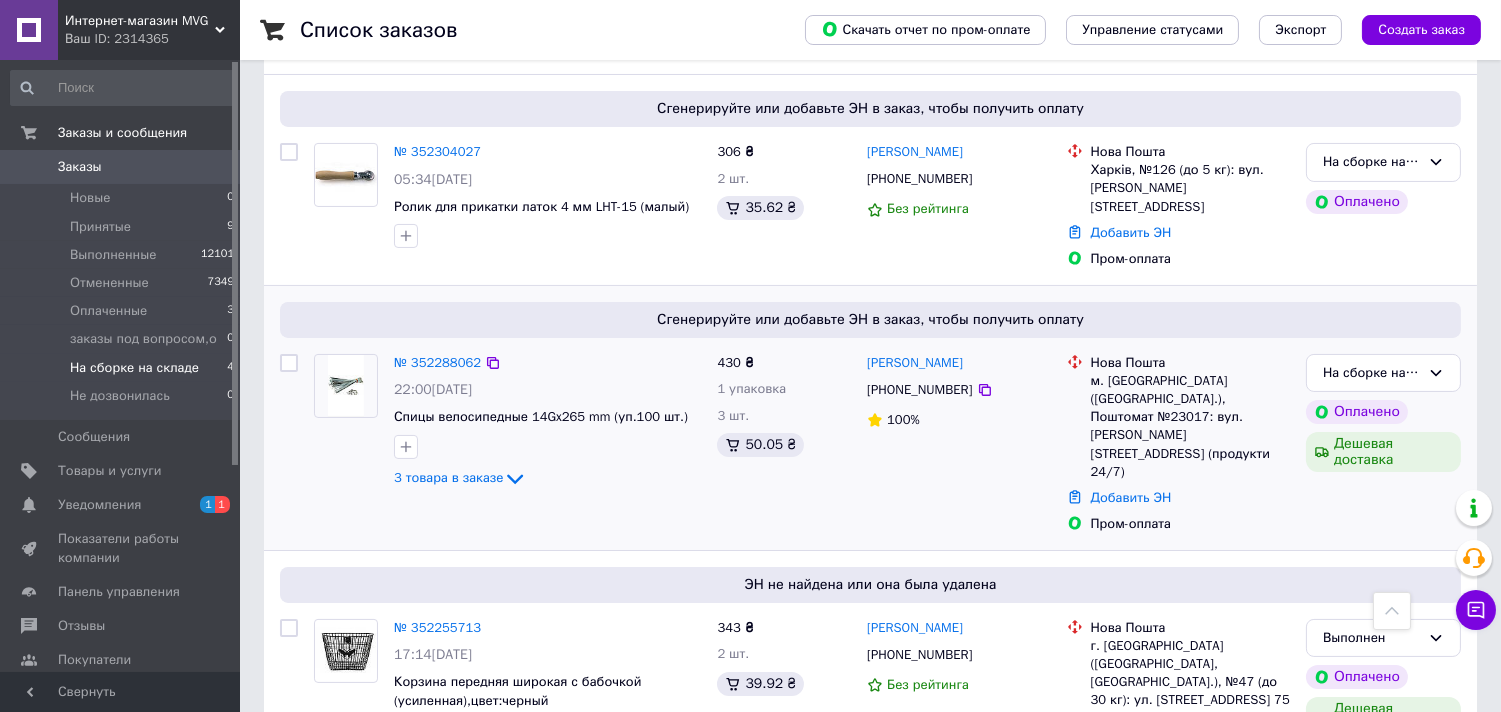 click on "[PHONE_NUMBER]" at bounding box center [919, 390] 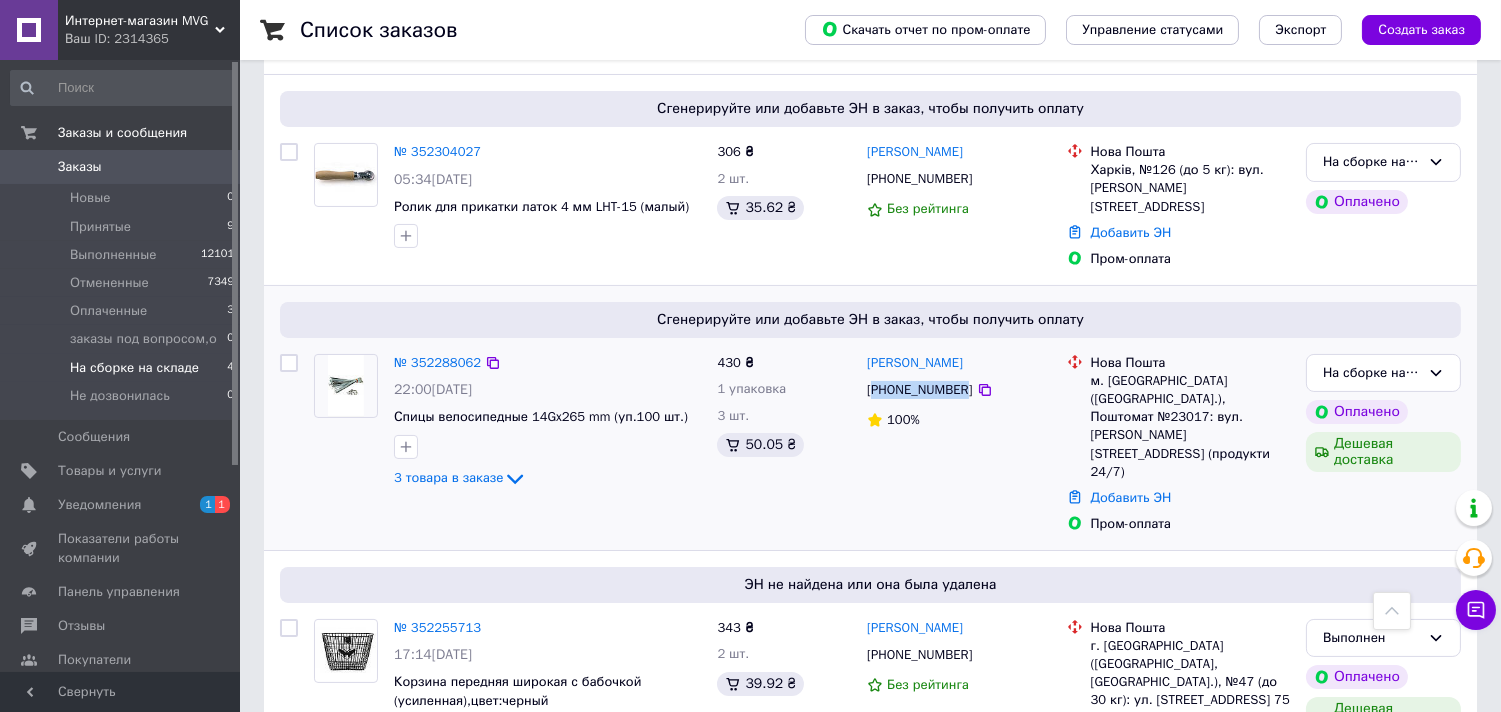 click on "[PHONE_NUMBER]" at bounding box center [919, 390] 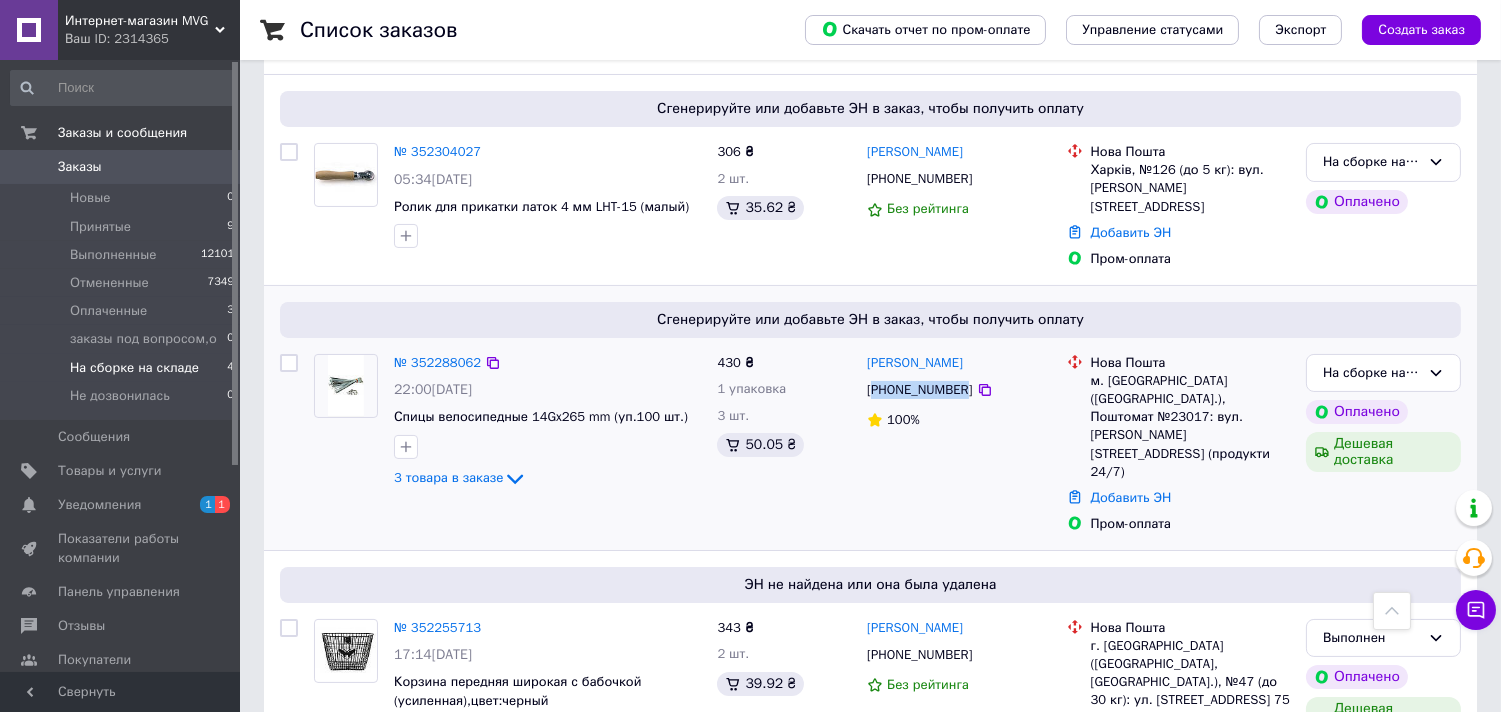 copy on "380967053865" 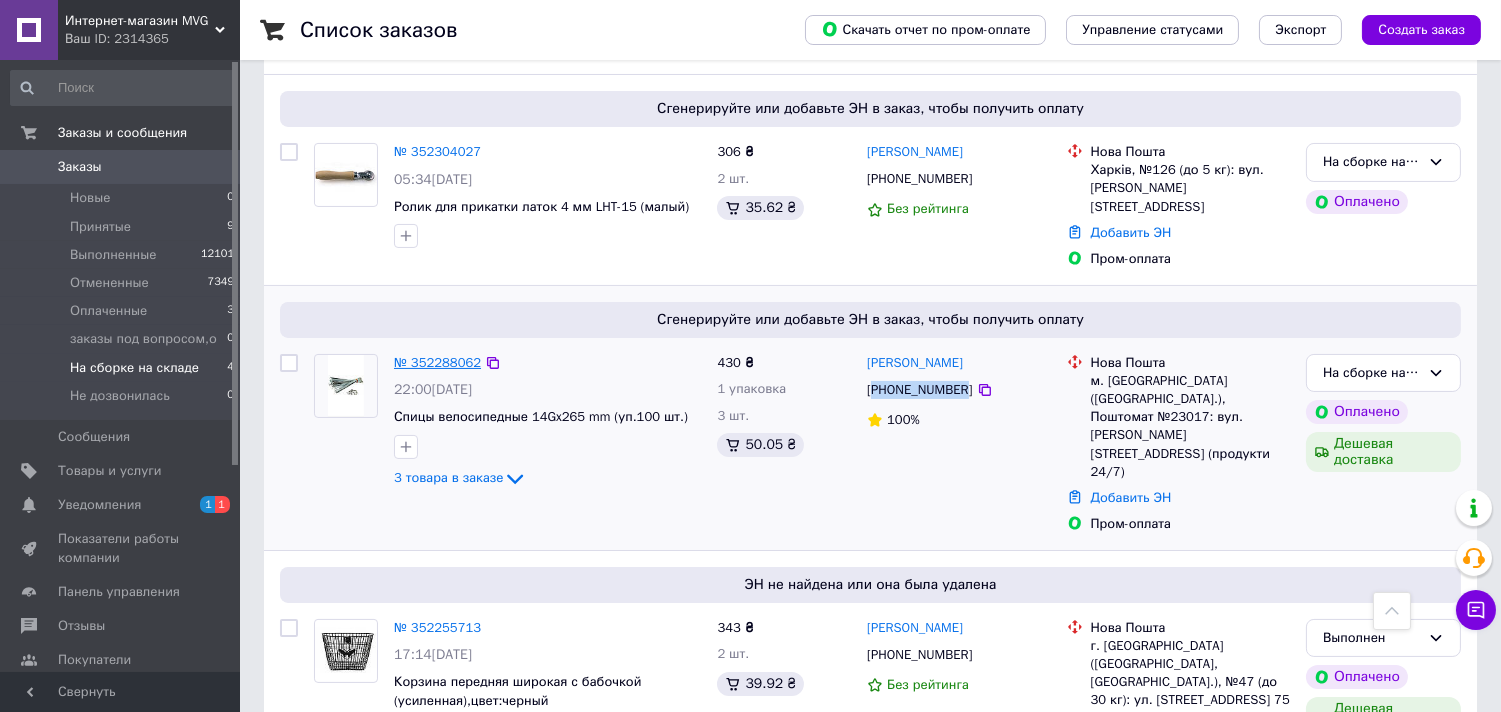 click on "№ 352288062" at bounding box center [437, 362] 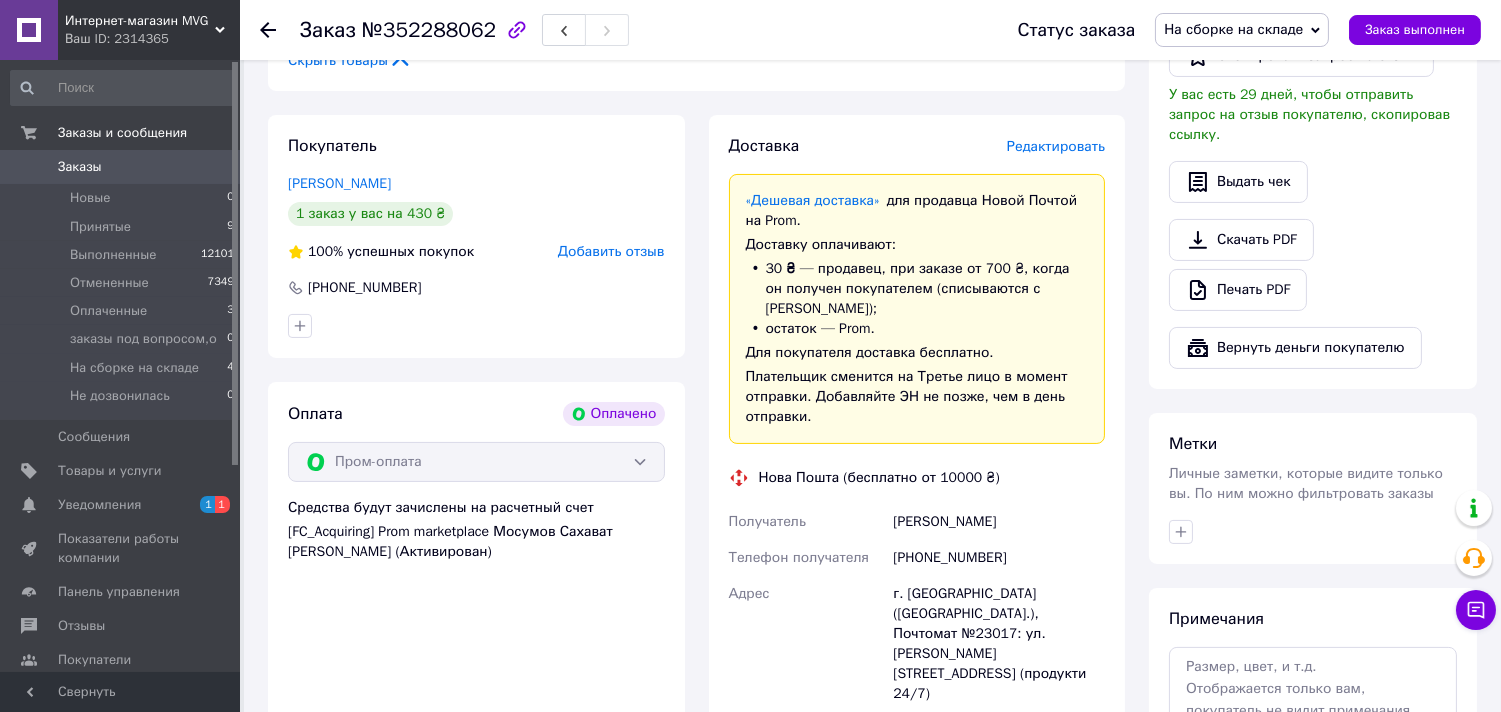 scroll, scrollTop: 888, scrollLeft: 0, axis: vertical 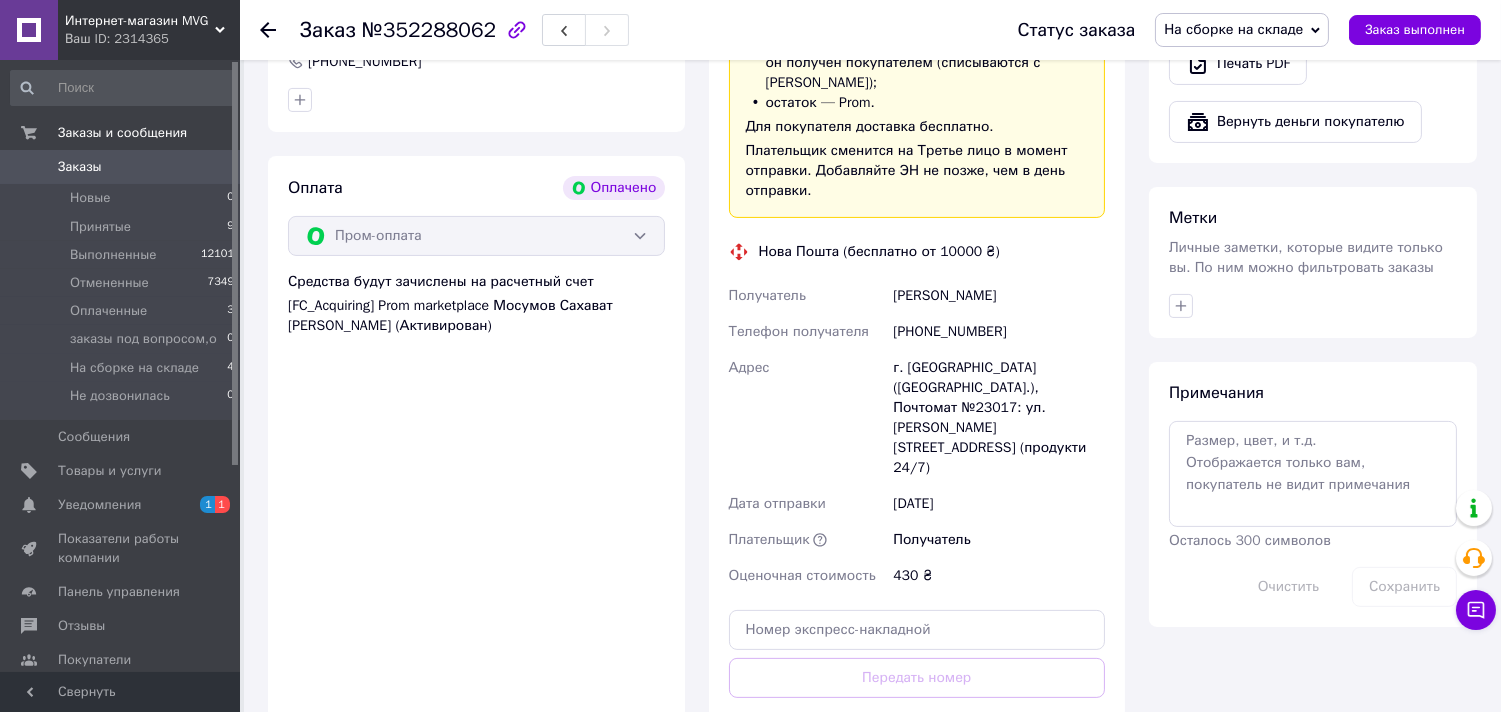 drag, startPoint x: 1024, startPoint y: 276, endPoint x: 856, endPoint y: 275, distance: 168.00298 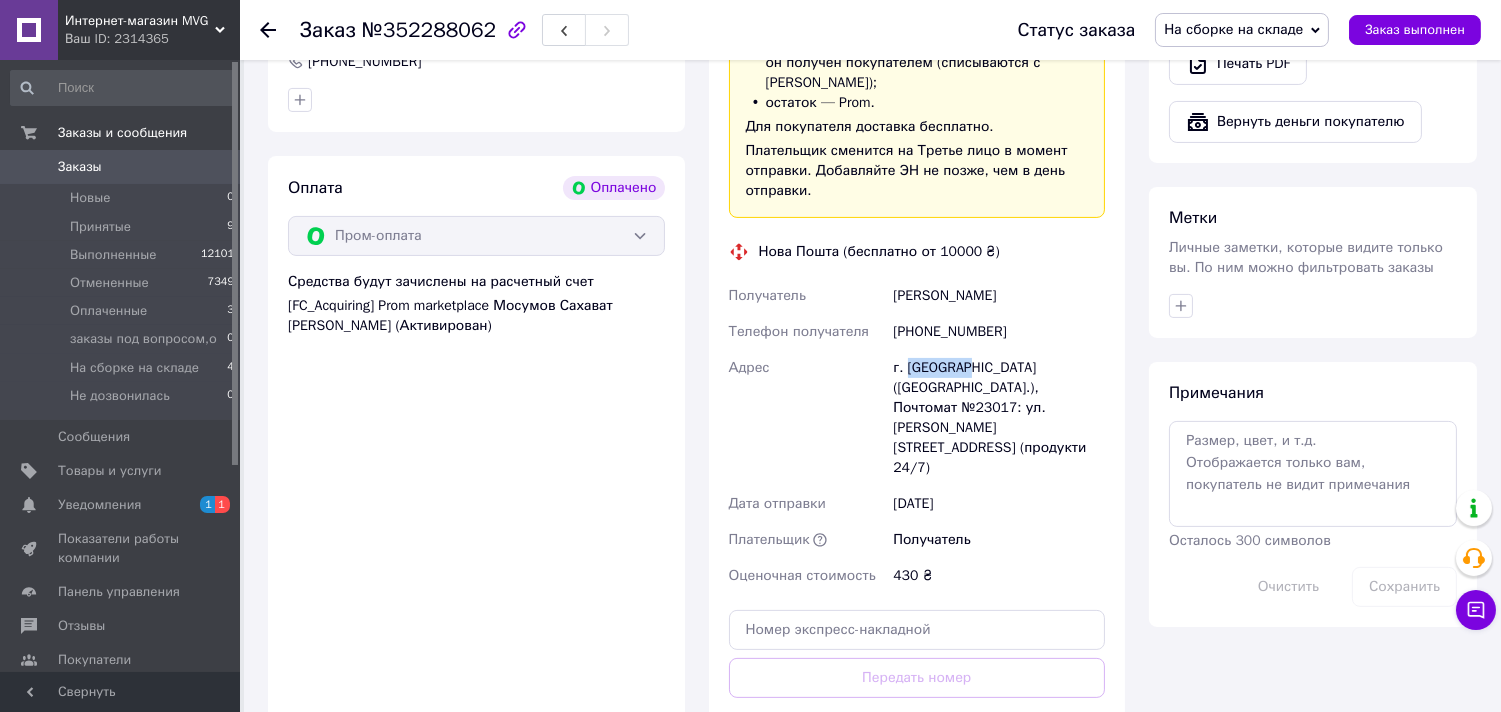 click on "г. [GEOGRAPHIC_DATA] ([GEOGRAPHIC_DATA].), Почтомат №23017: ул. [PERSON_NAME][STREET_ADDRESS] (продукти 24/7)" at bounding box center (999, 418) 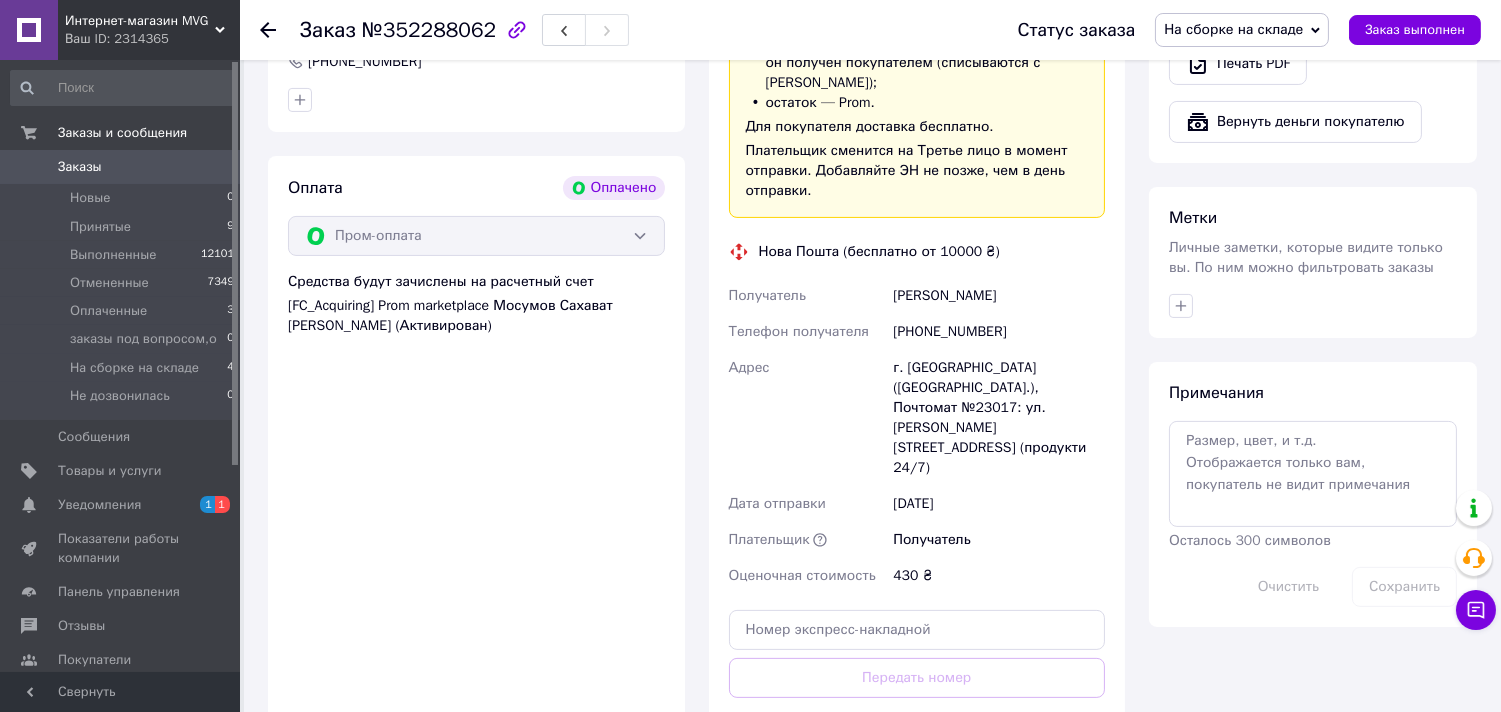 click on "г. [GEOGRAPHIC_DATA] ([GEOGRAPHIC_DATA].), Почтомат №23017: ул. [PERSON_NAME][STREET_ADDRESS] (продукти 24/7)" at bounding box center [999, 418] 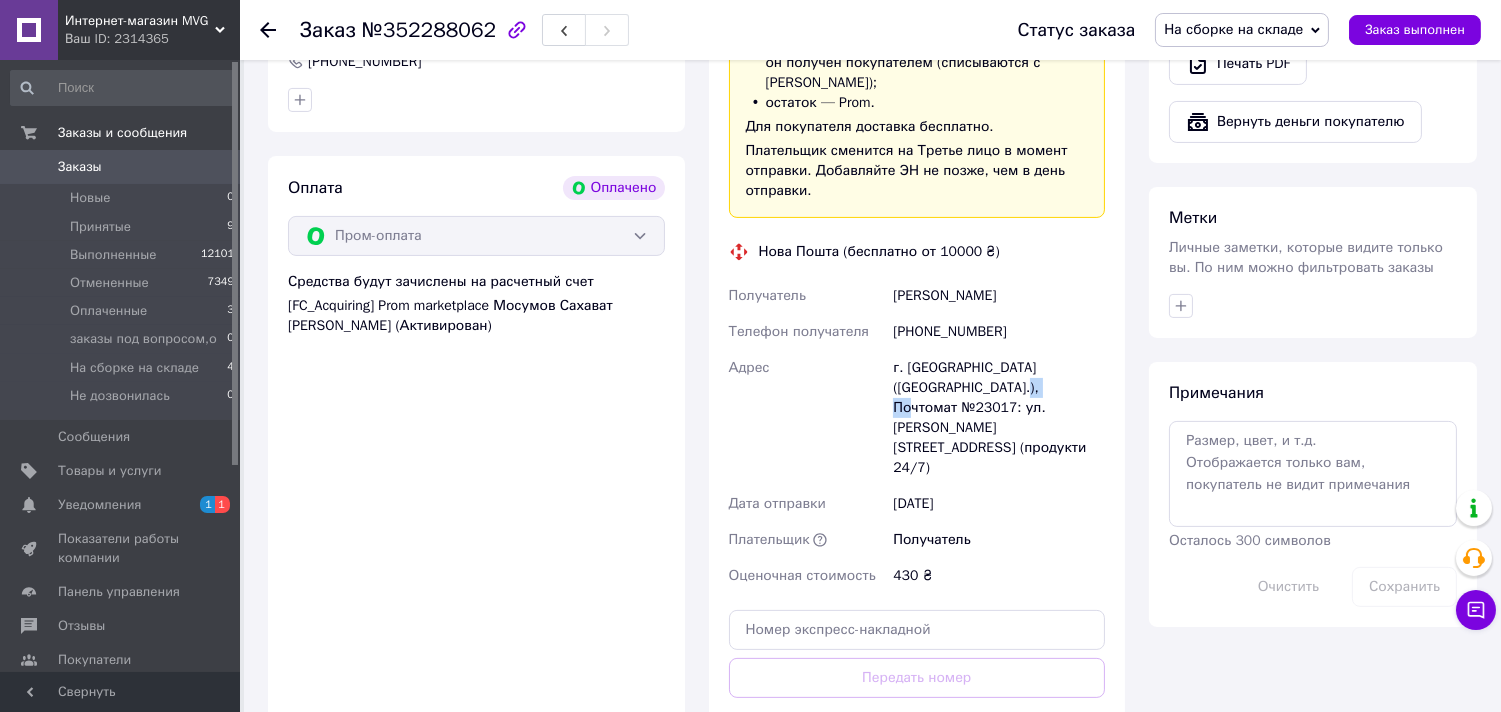 click on "г. [GEOGRAPHIC_DATA] ([GEOGRAPHIC_DATA].), Почтомат №23017: ул. [PERSON_NAME][STREET_ADDRESS] (продукти 24/7)" at bounding box center [999, 418] 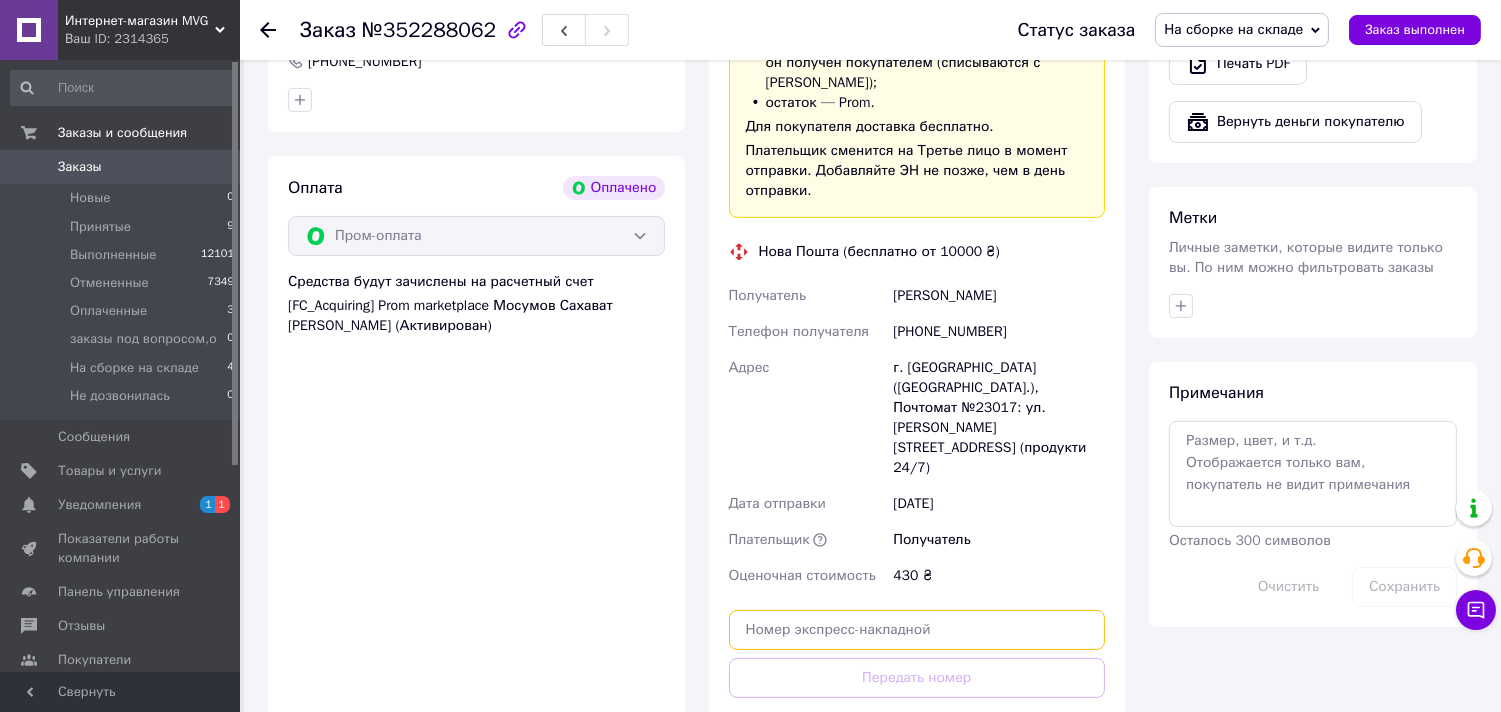 click at bounding box center (917, 630) 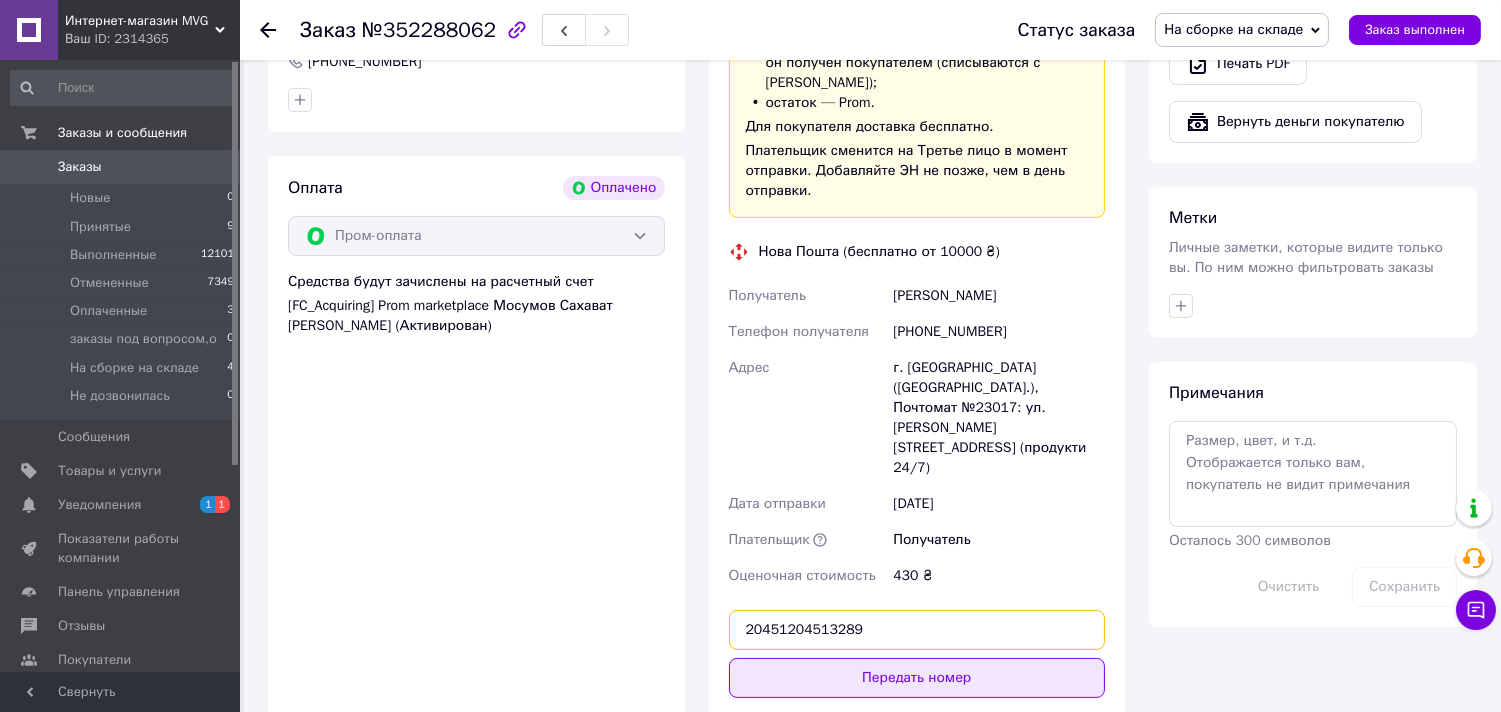 type on "20451204513289" 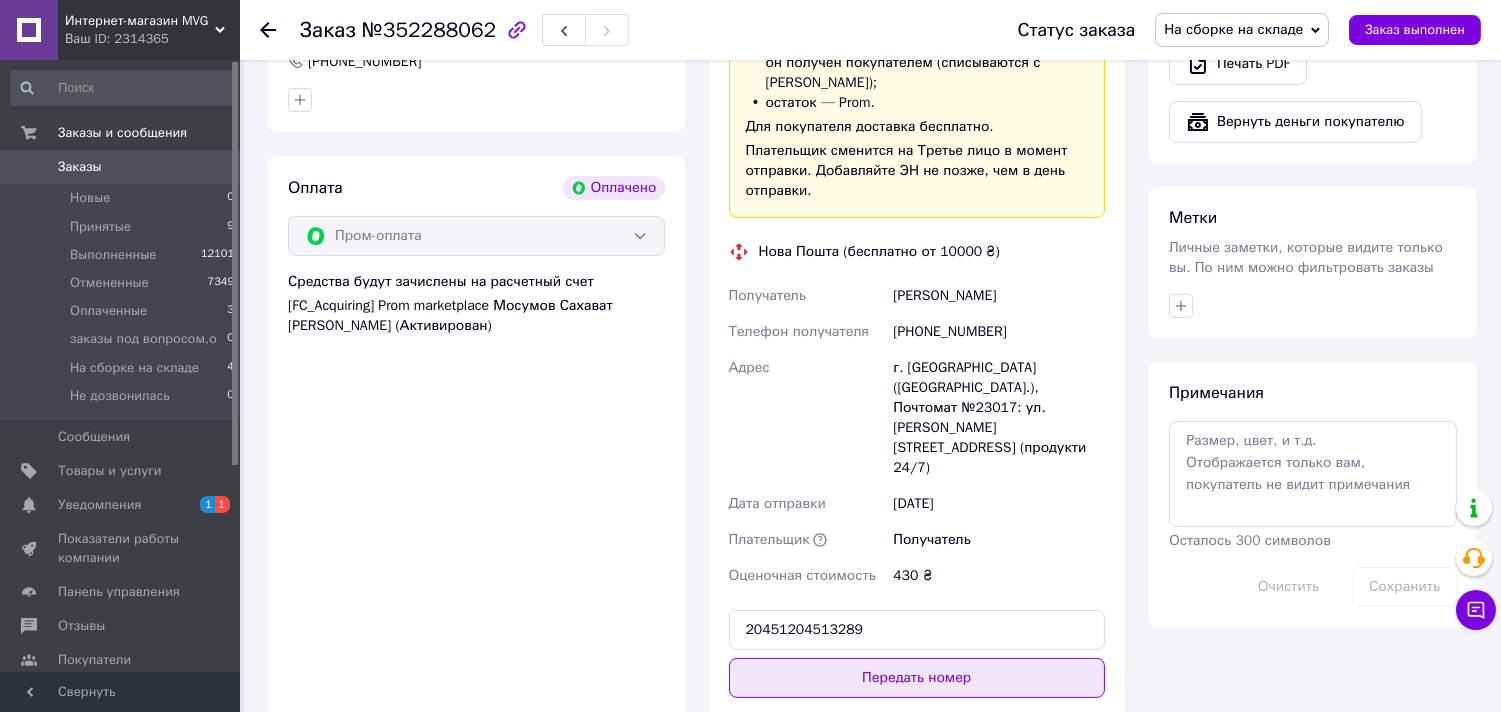 click on "Передать номер" at bounding box center (917, 678) 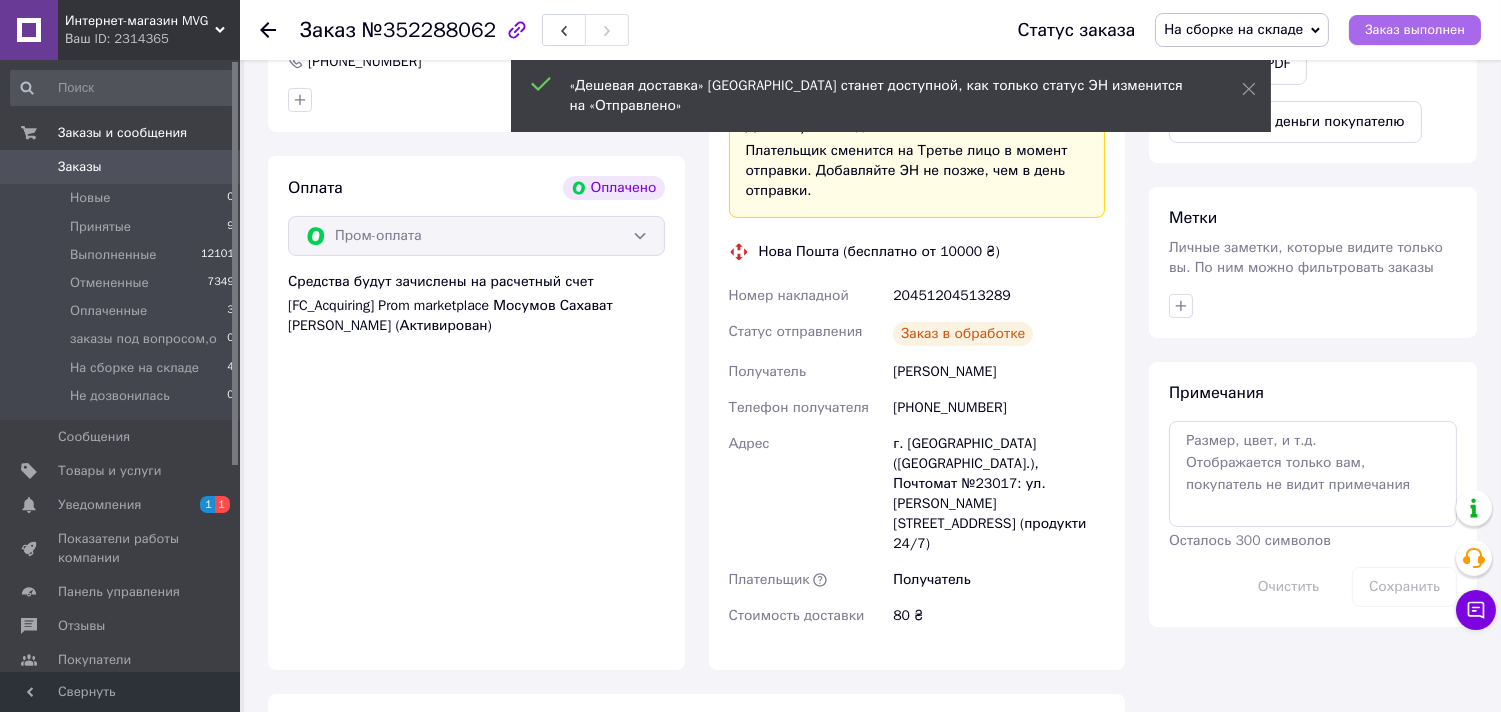 click on "Заказ выполнен" at bounding box center (1415, 30) 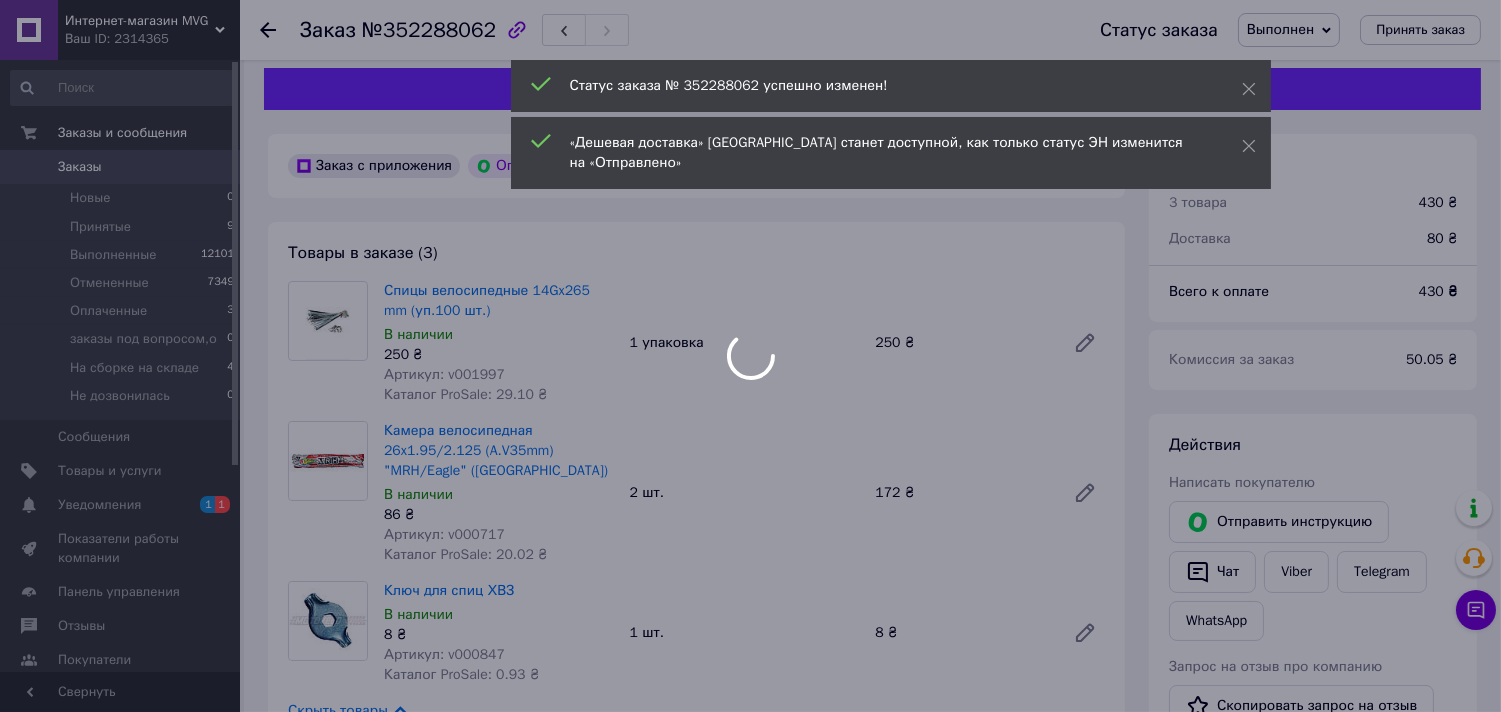 scroll, scrollTop: 0, scrollLeft: 0, axis: both 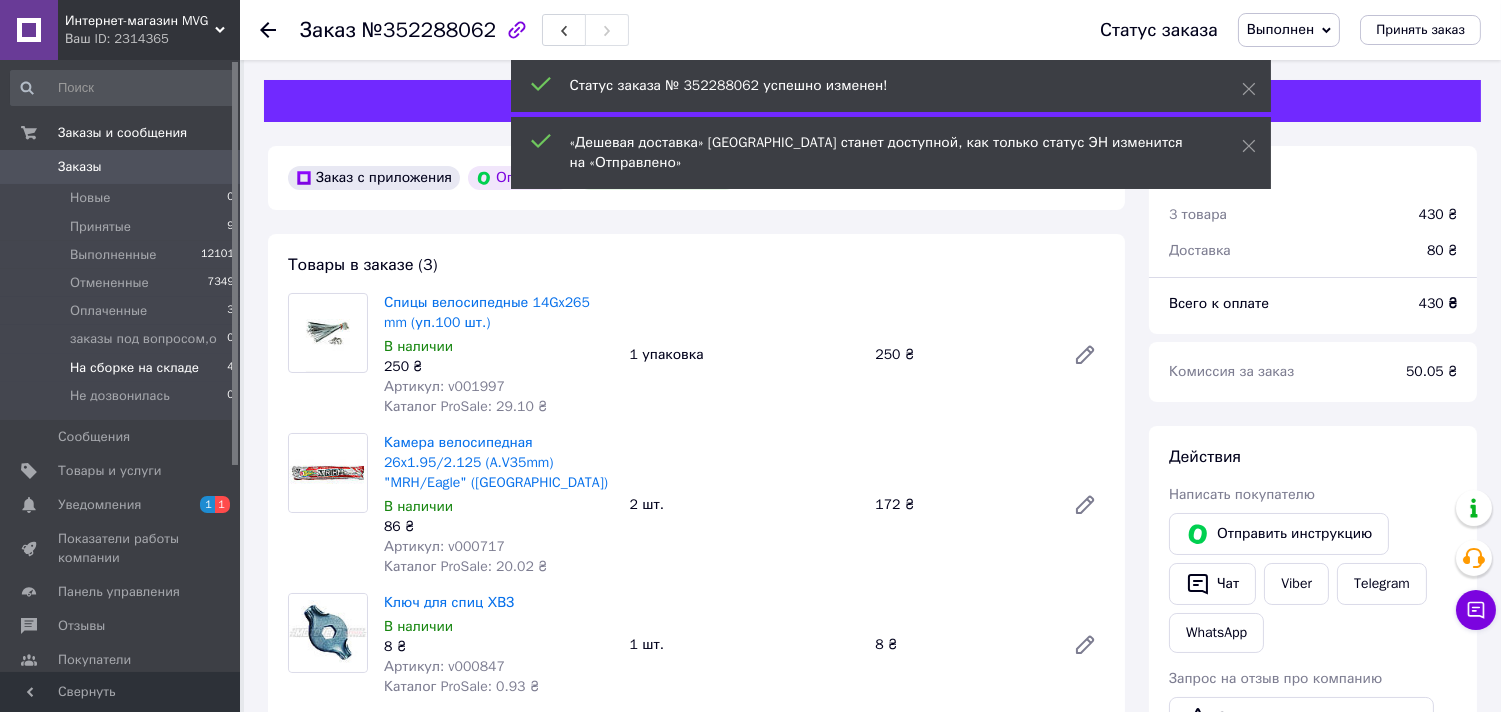 click on "На сборке на складе 4" at bounding box center (123, 368) 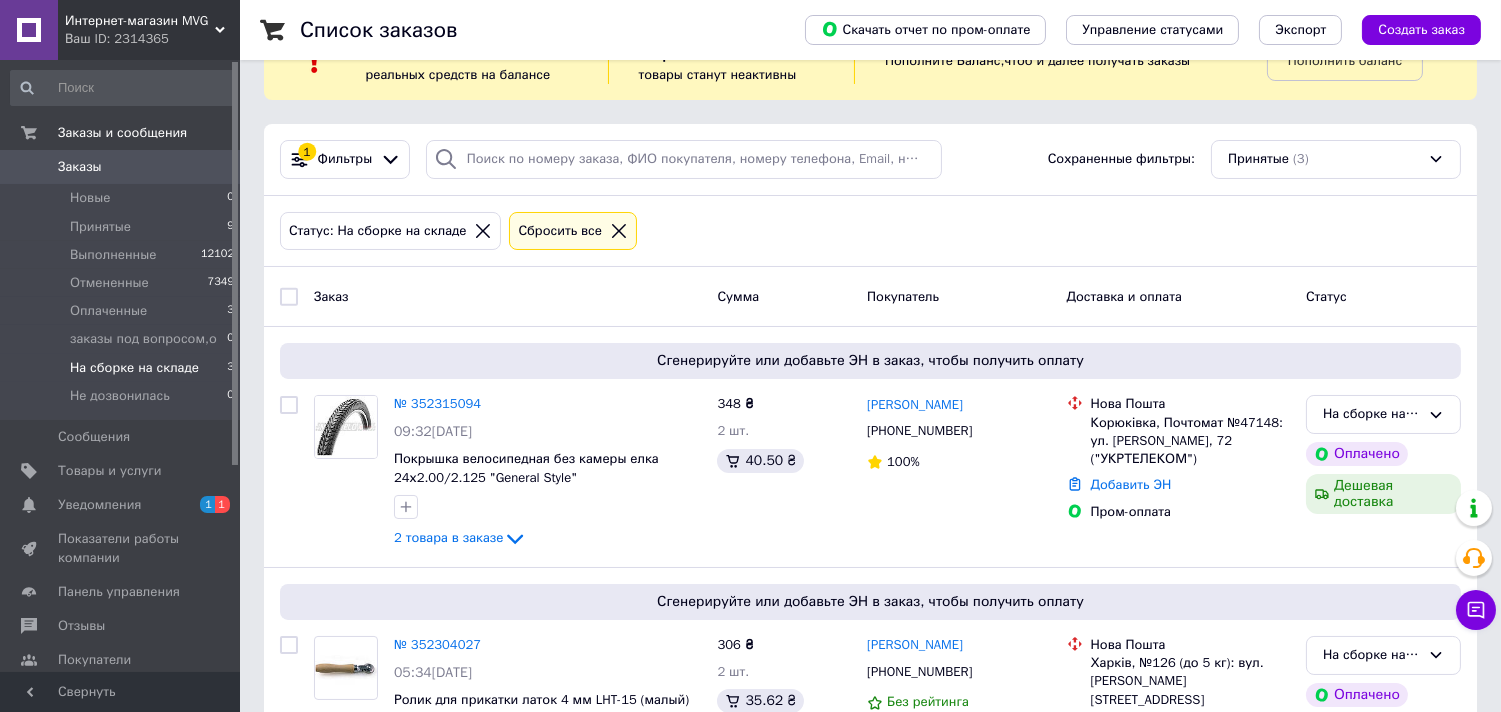 scroll, scrollTop: 404, scrollLeft: 0, axis: vertical 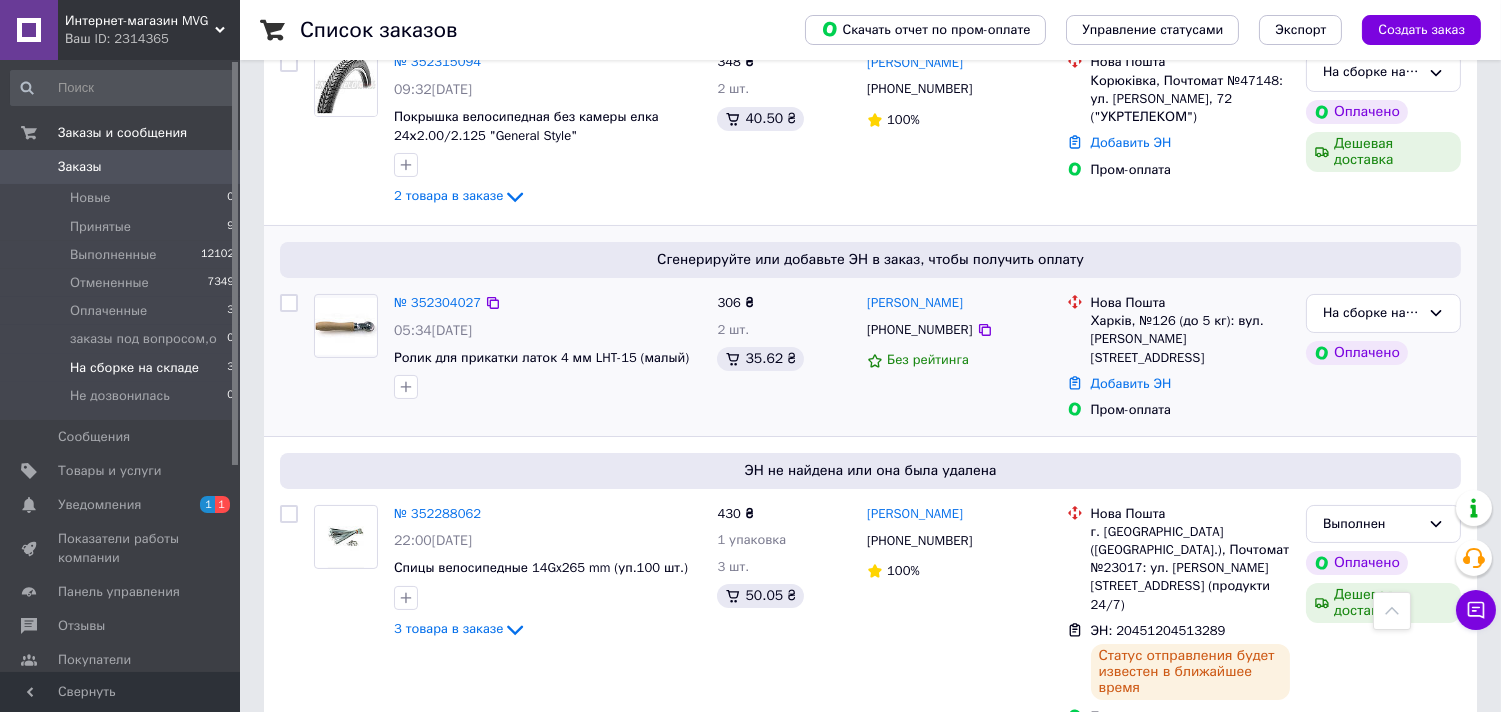 click on "[PHONE_NUMBER]" at bounding box center [919, 330] 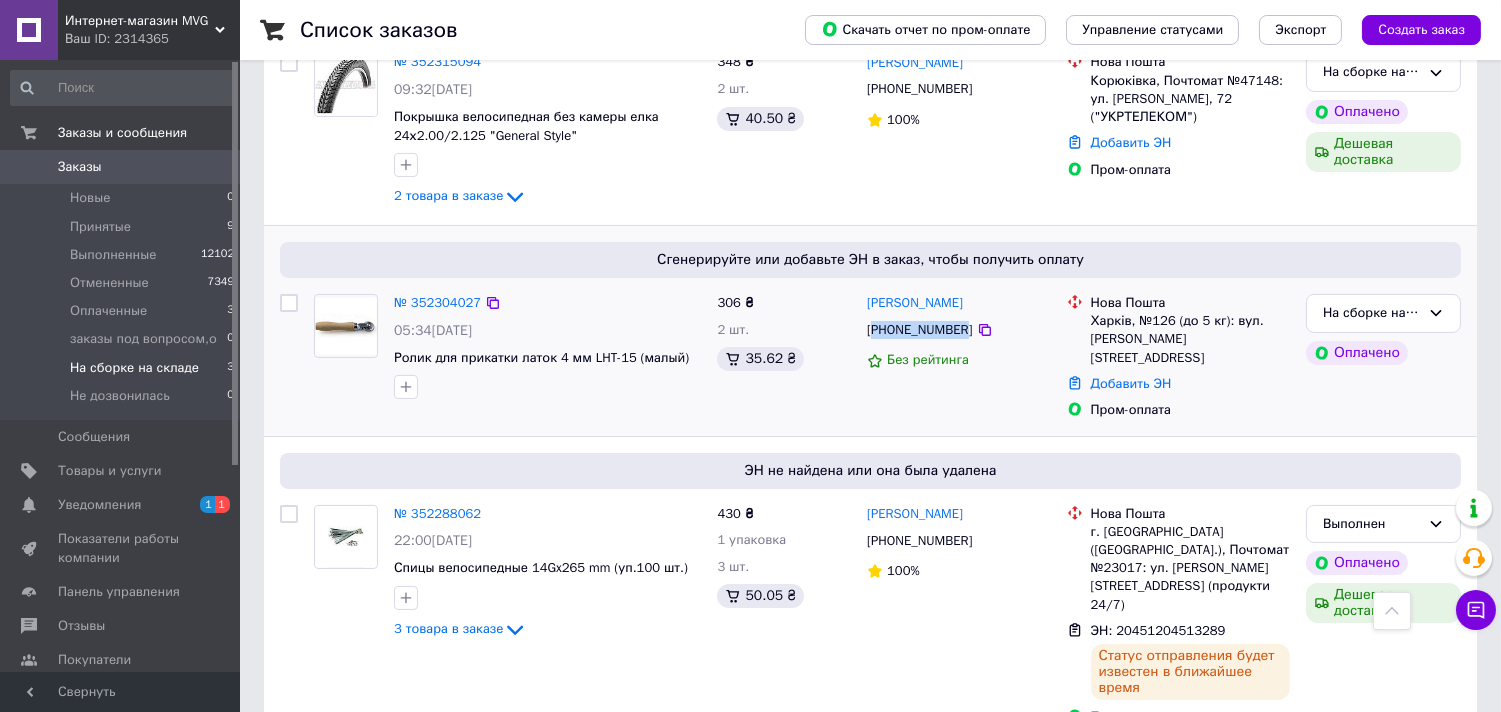 click on "[PHONE_NUMBER]" at bounding box center [919, 330] 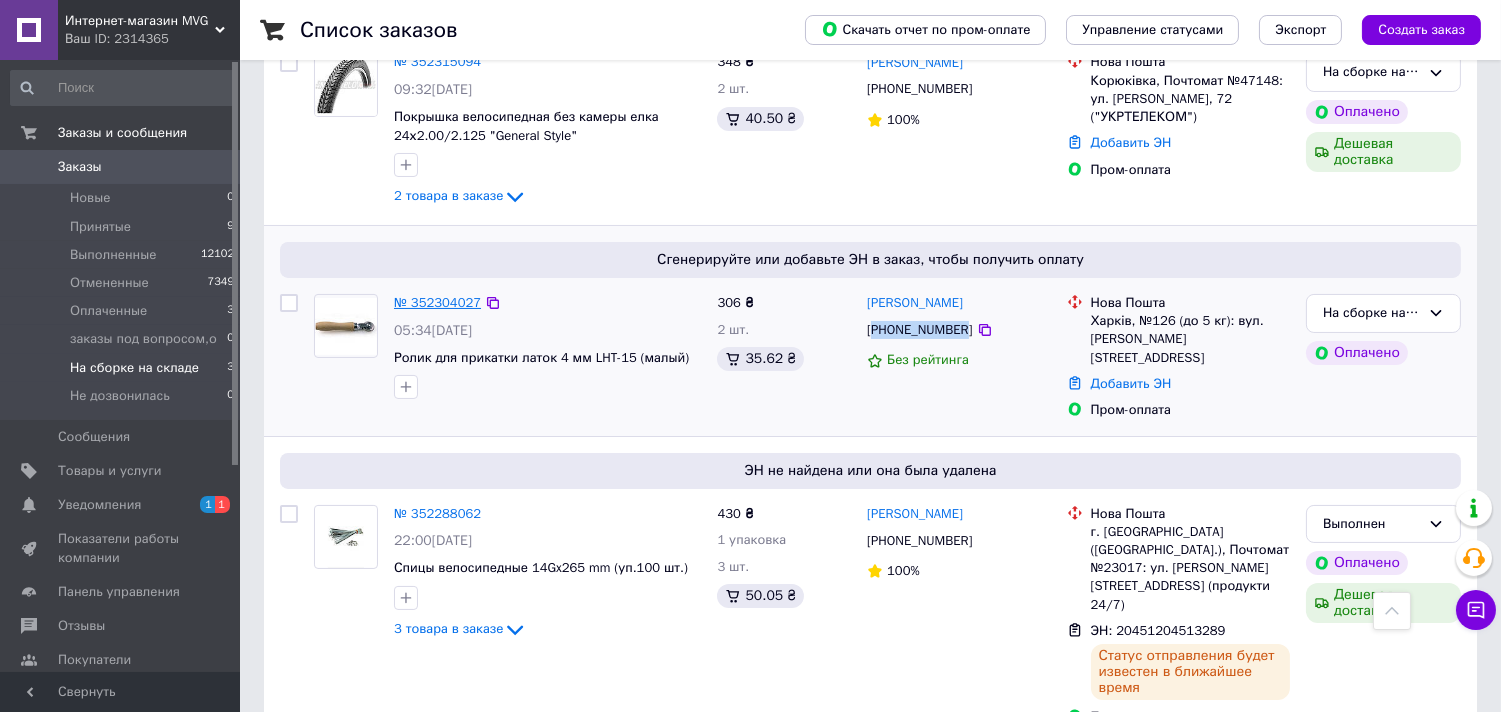 copy on "380669454988" 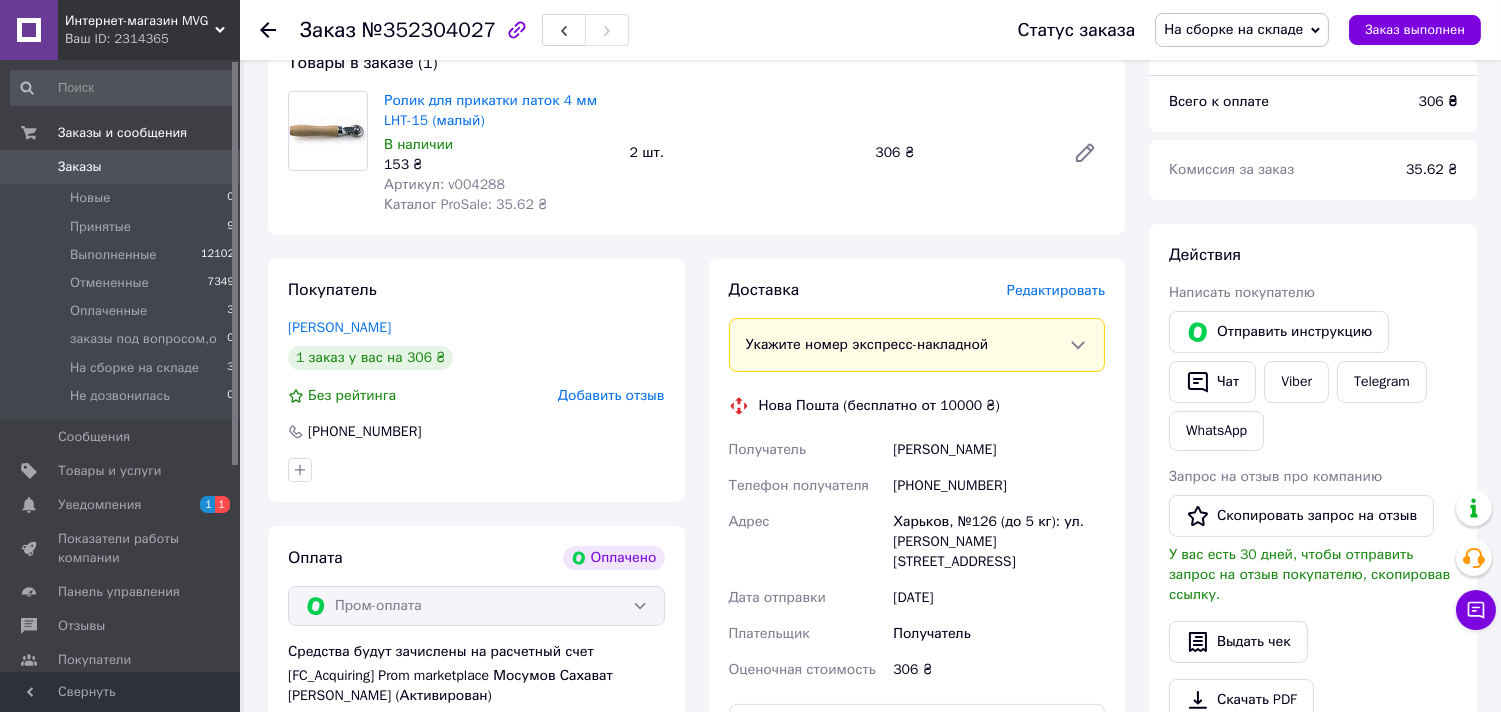 scroll, scrollTop: 404, scrollLeft: 0, axis: vertical 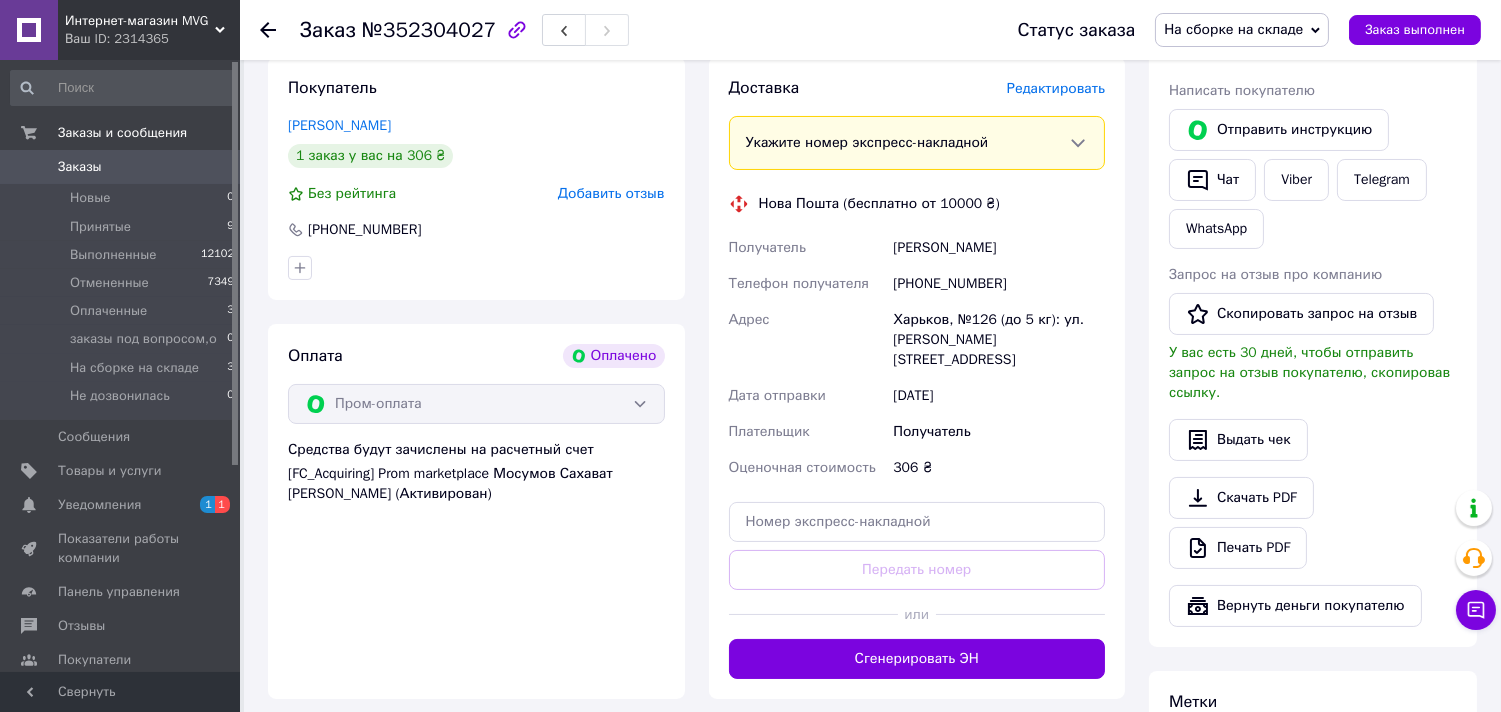drag, startPoint x: 1021, startPoint y: 257, endPoint x: 847, endPoint y: 246, distance: 174.34735 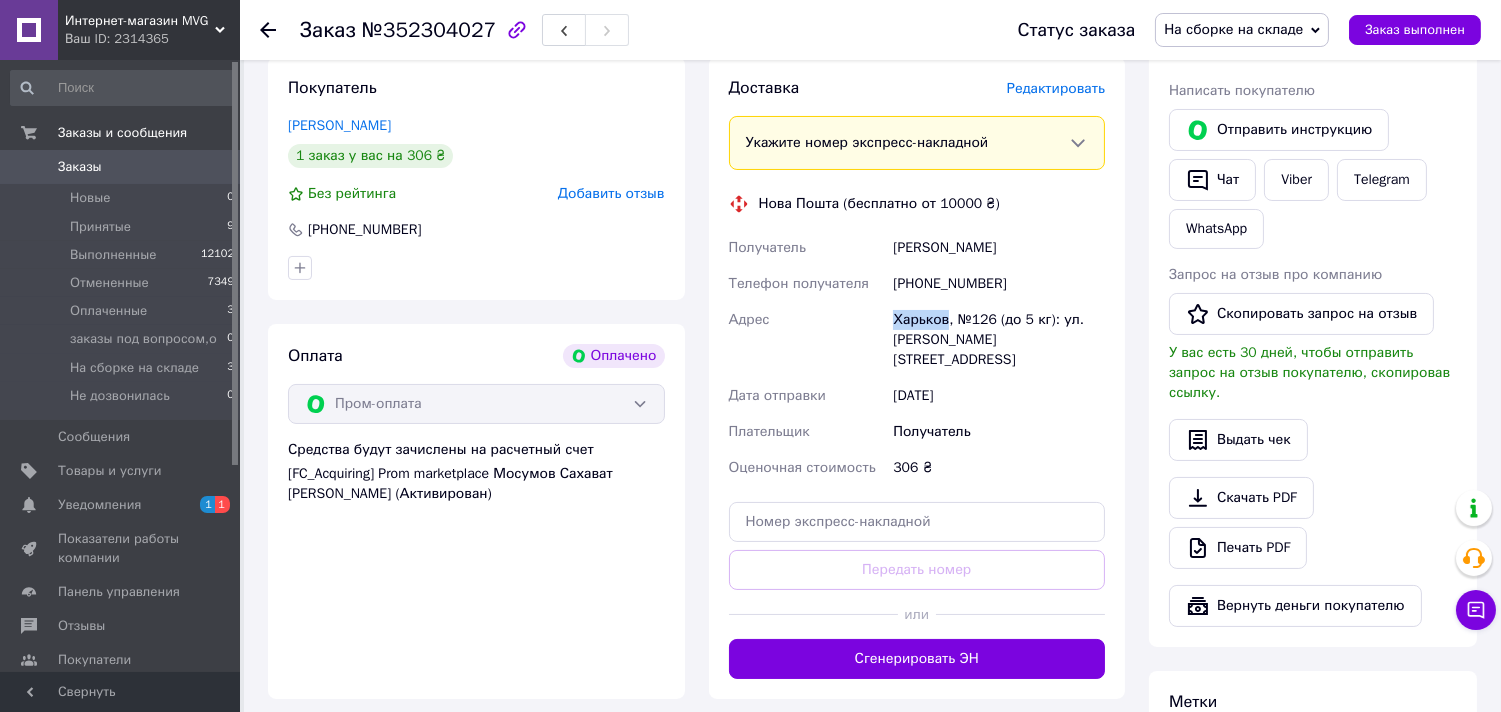 click on "Харьков, №126 (до 5 кг): ул. [PERSON_NAME][STREET_ADDRESS]" at bounding box center [999, 340] 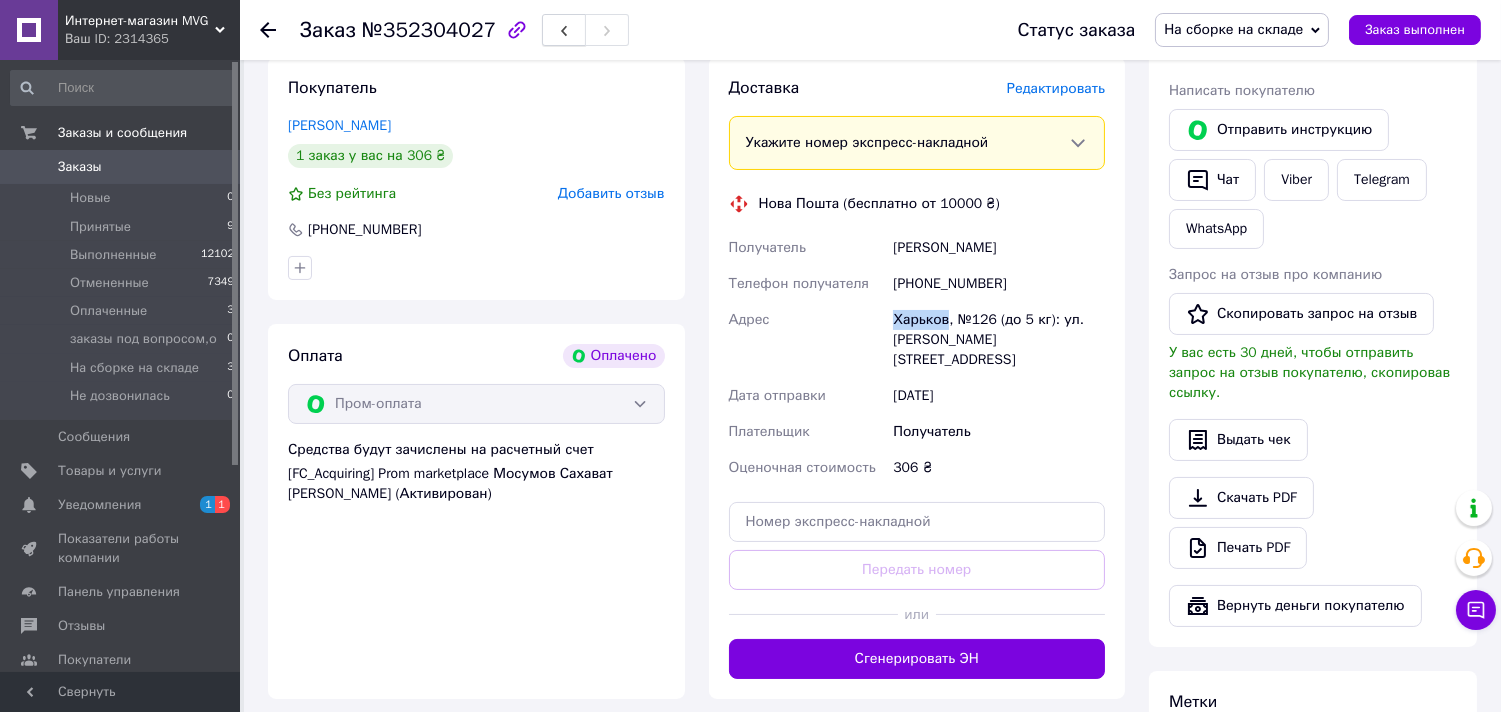 copy on "Харьков" 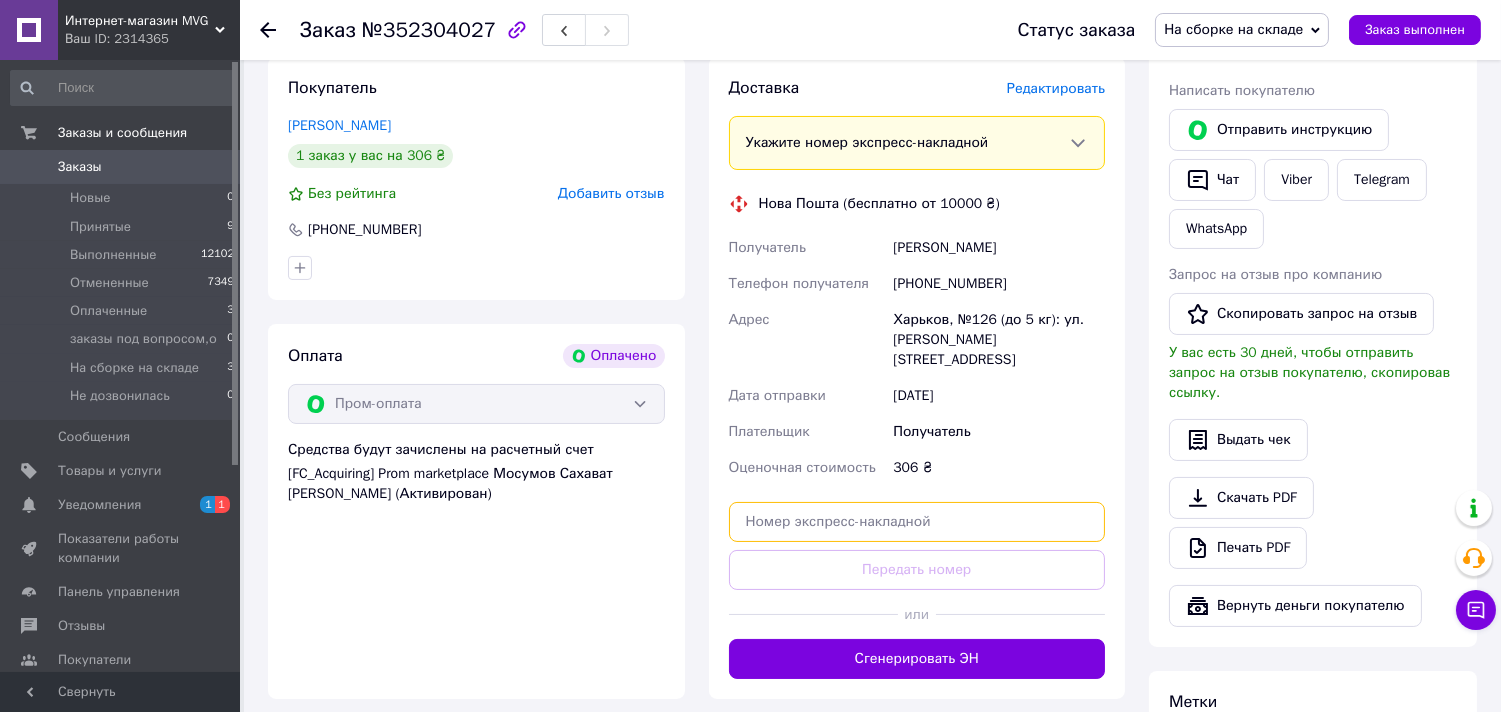 click at bounding box center (917, 522) 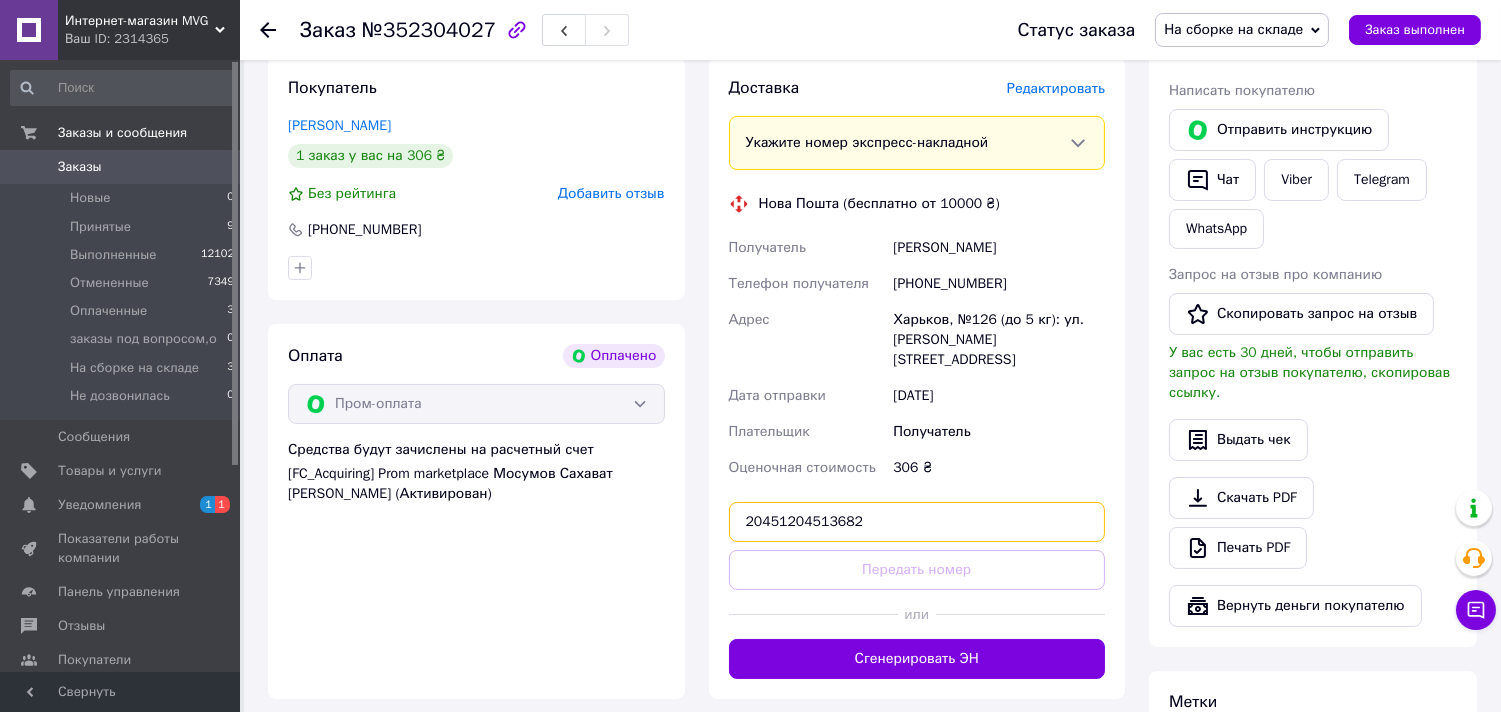type on "20451204513682" 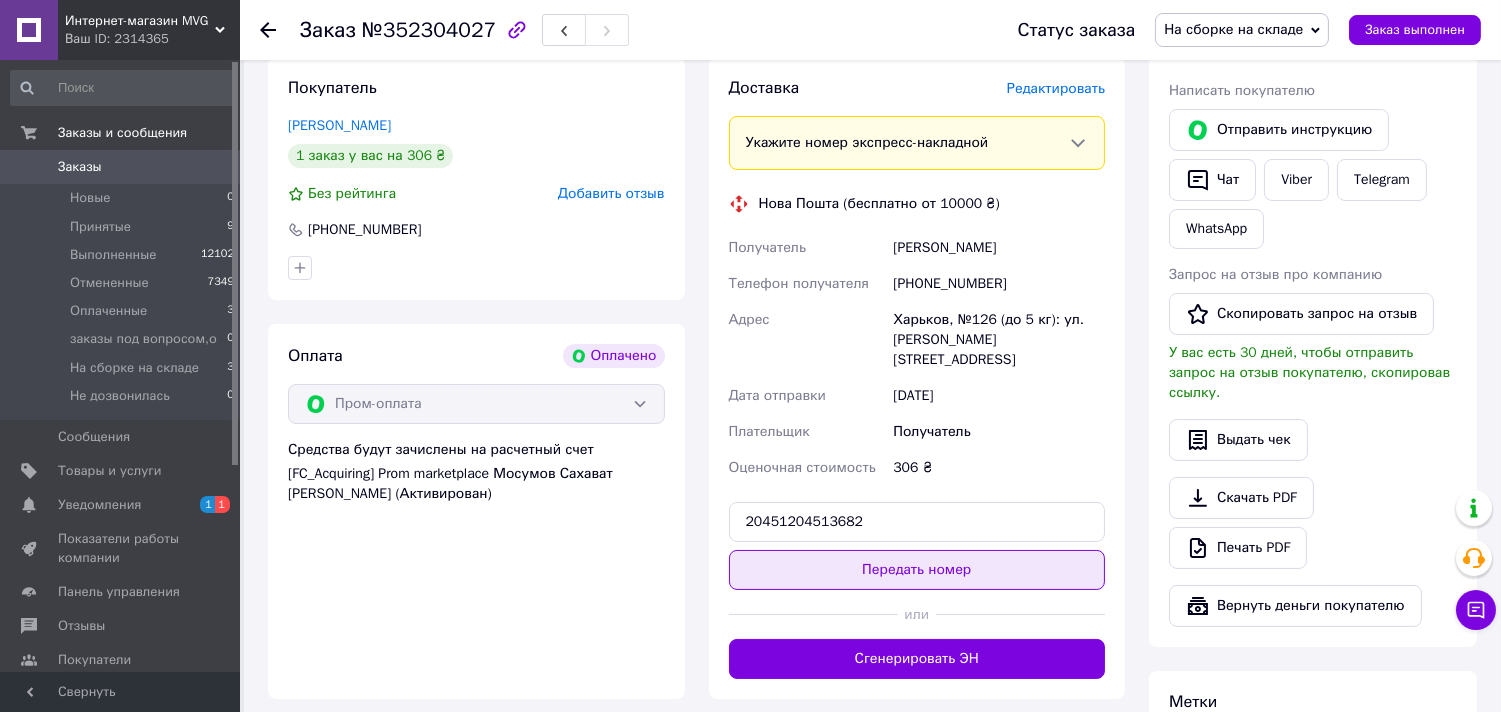 click on "Передать номер" at bounding box center (917, 570) 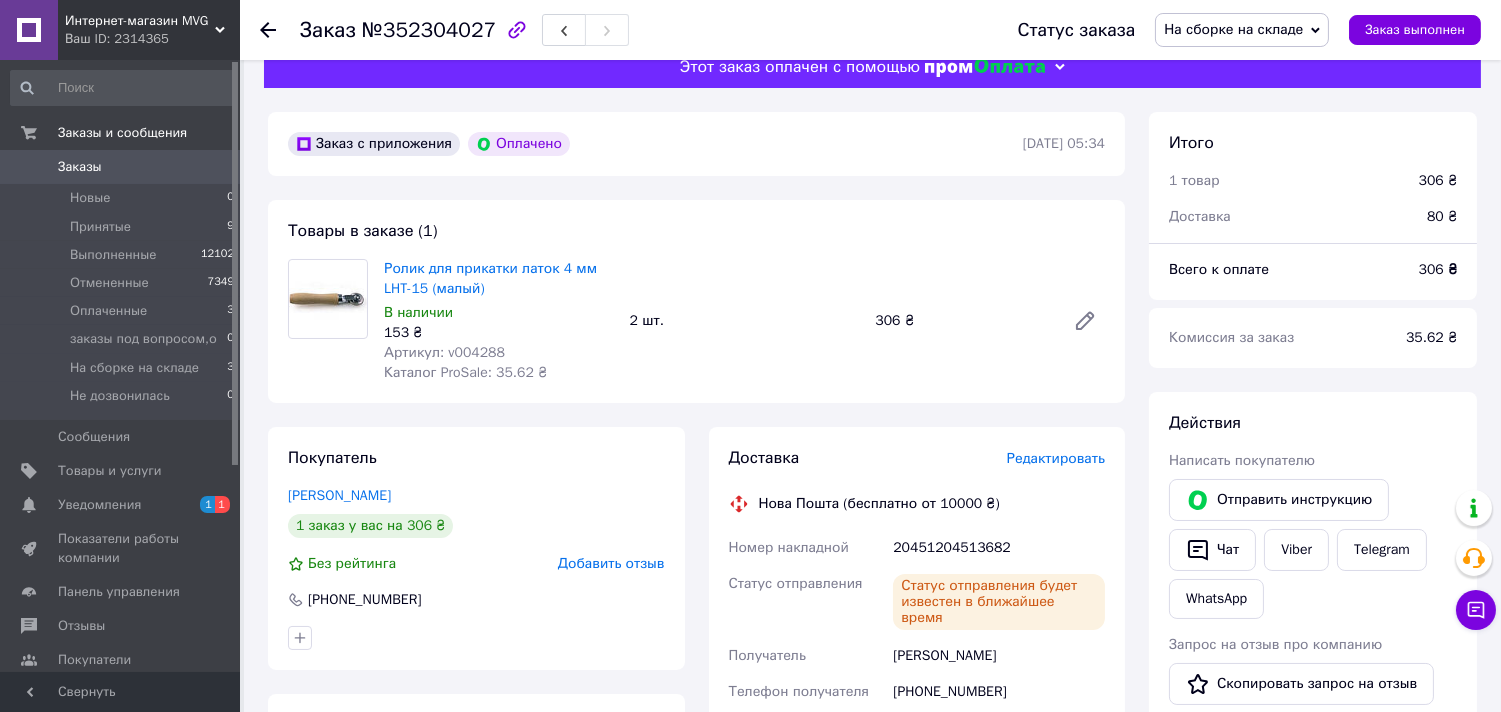 scroll, scrollTop: 0, scrollLeft: 0, axis: both 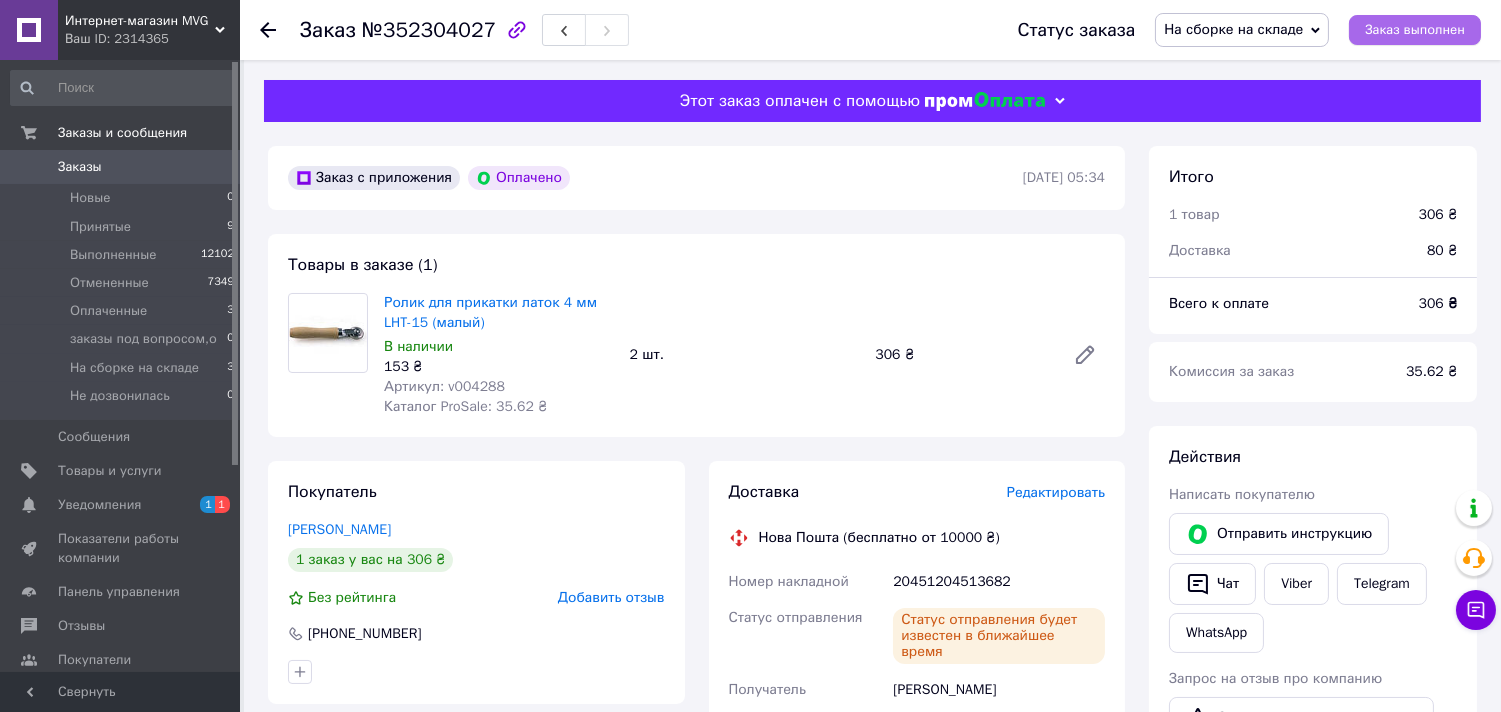 click on "Заказ выполнен" at bounding box center [1415, 30] 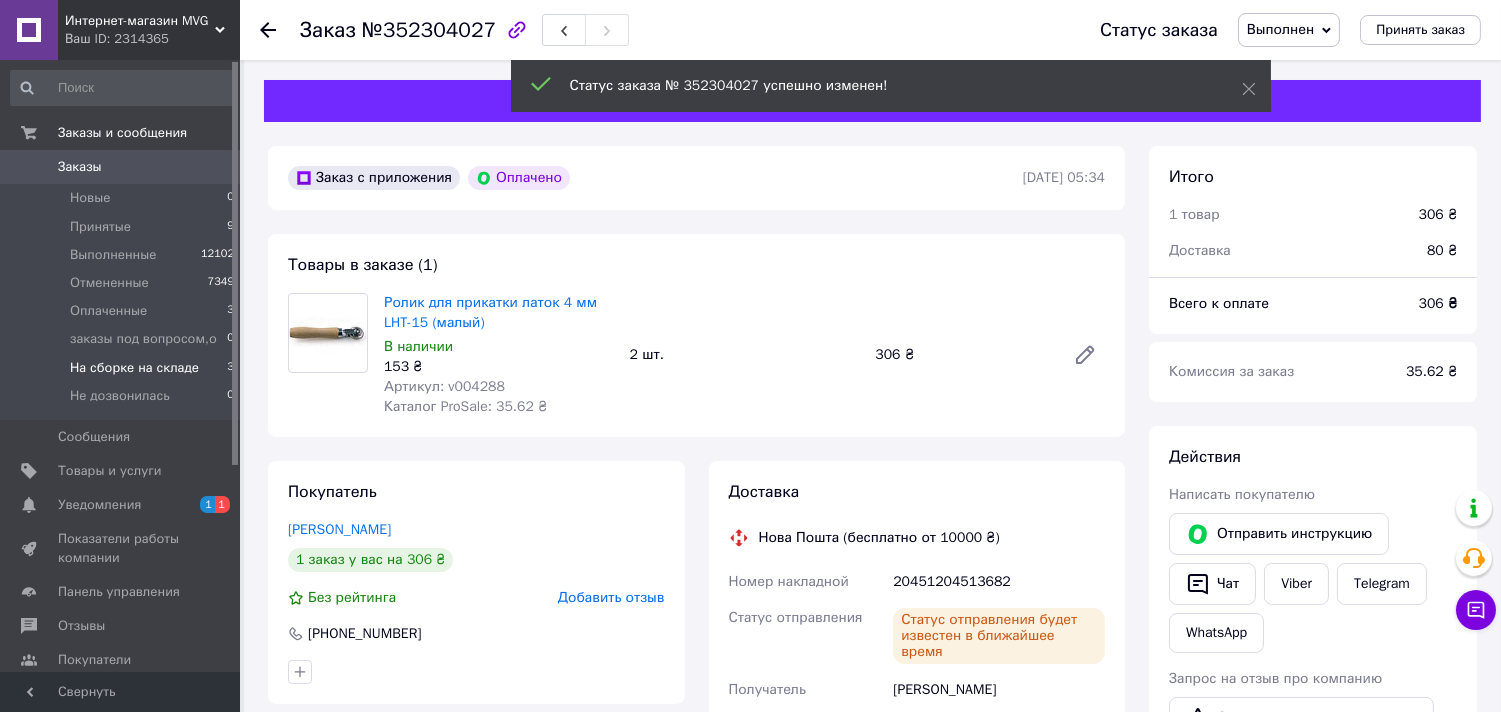 click on "На сборке на складе" at bounding box center (134, 368) 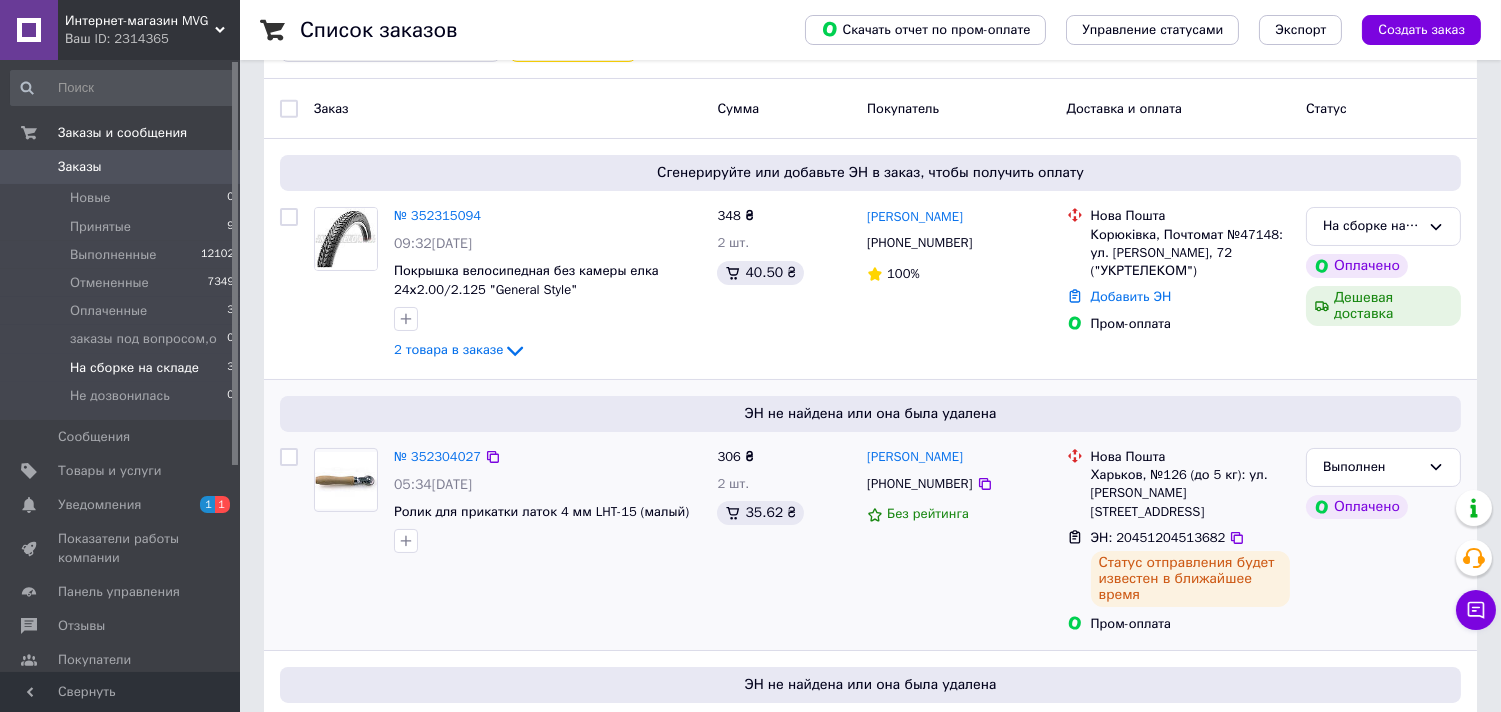 scroll, scrollTop: 333, scrollLeft: 0, axis: vertical 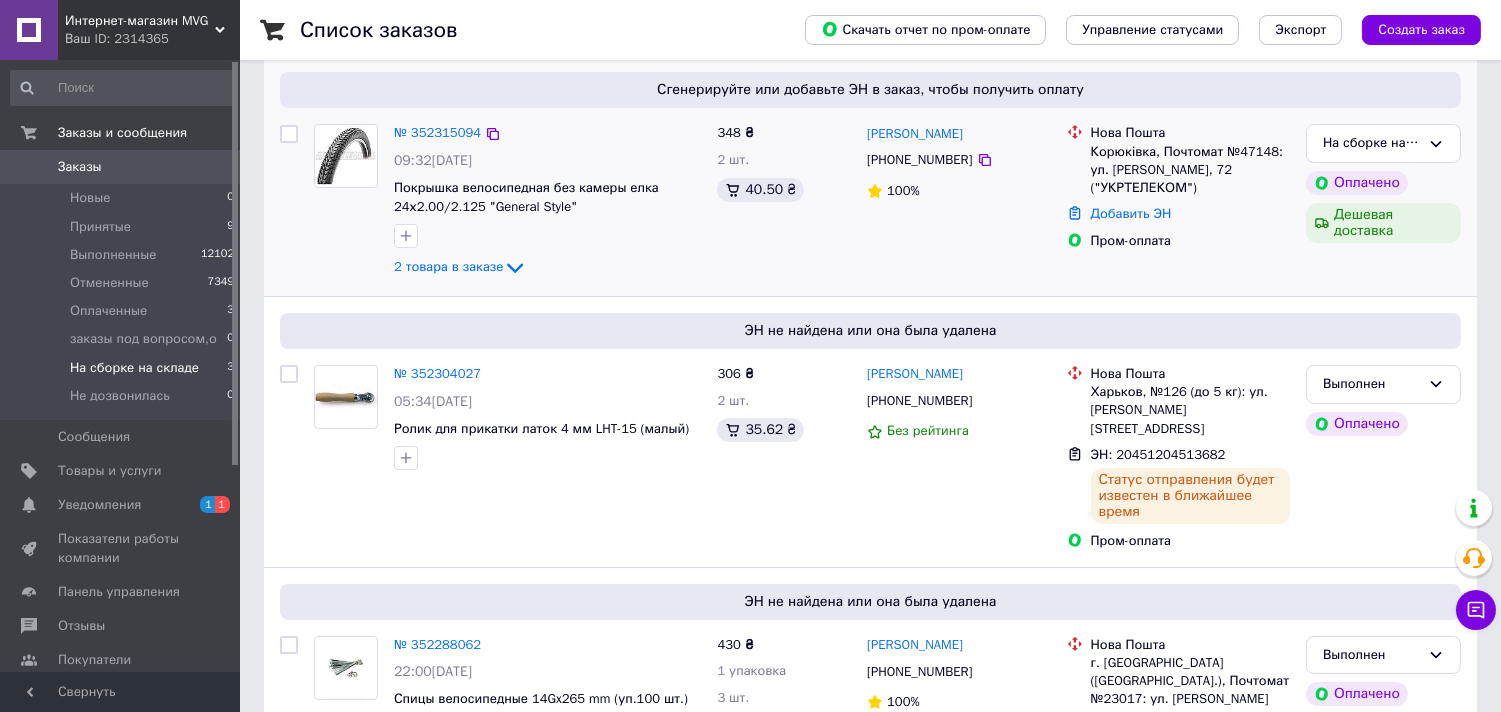 click on "[PHONE_NUMBER]" at bounding box center (919, 160) 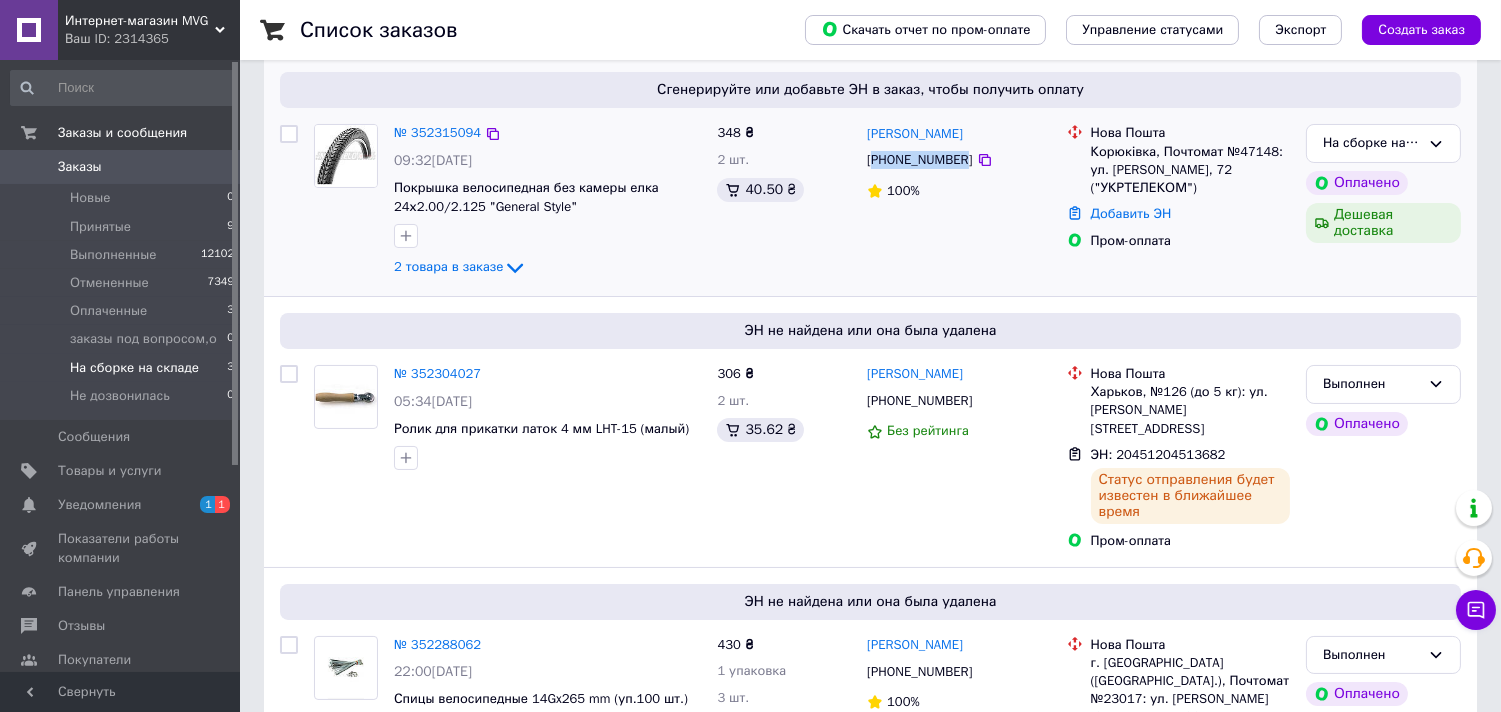 click on "[PHONE_NUMBER]" at bounding box center [919, 160] 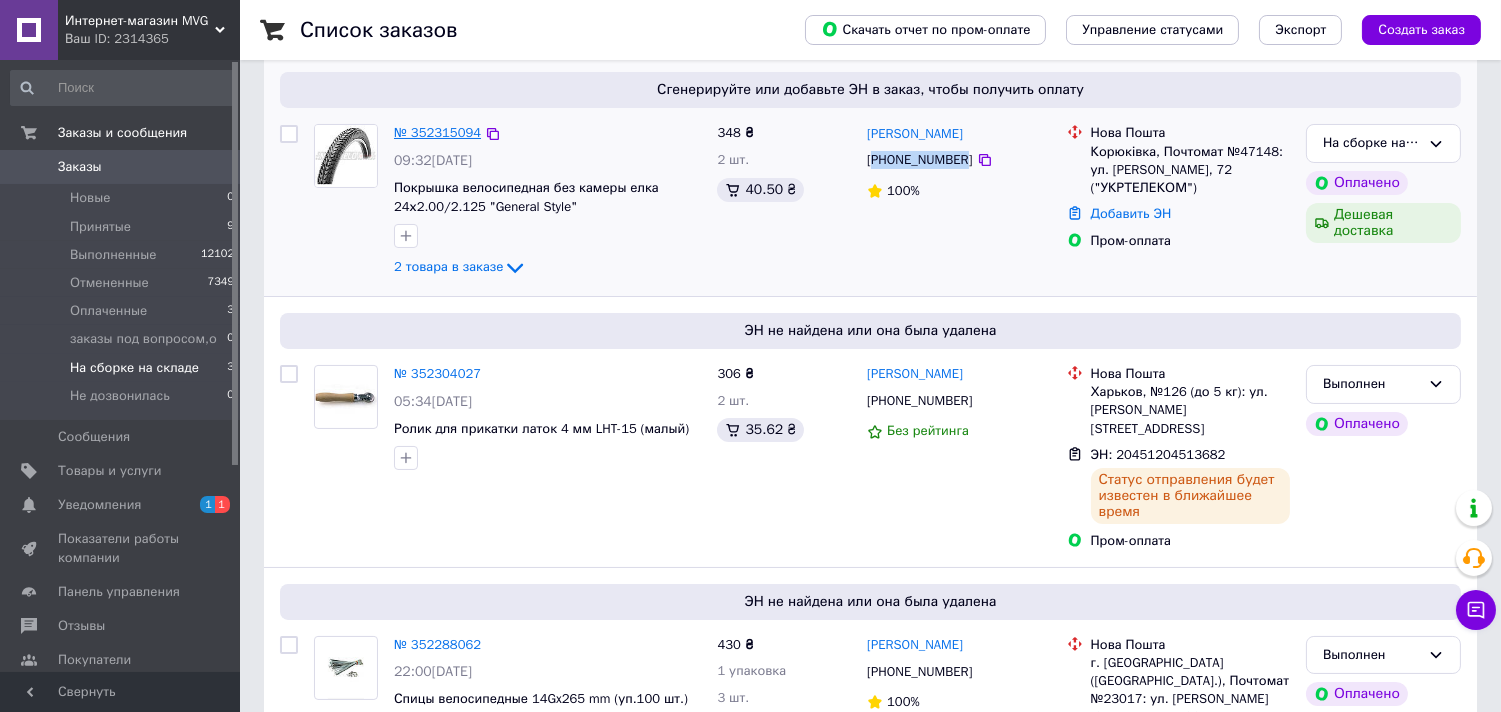 click on "№ 352315094" at bounding box center [437, 132] 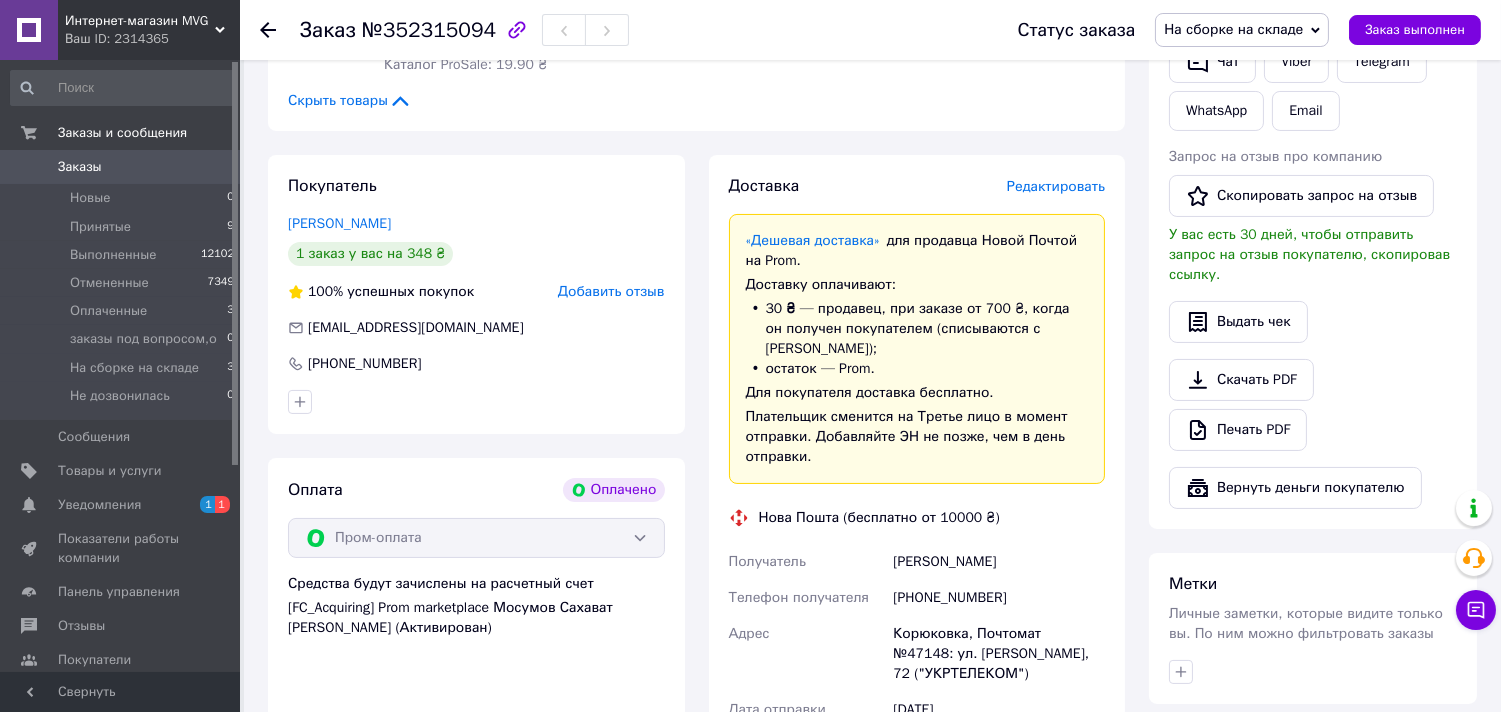 scroll, scrollTop: 666, scrollLeft: 0, axis: vertical 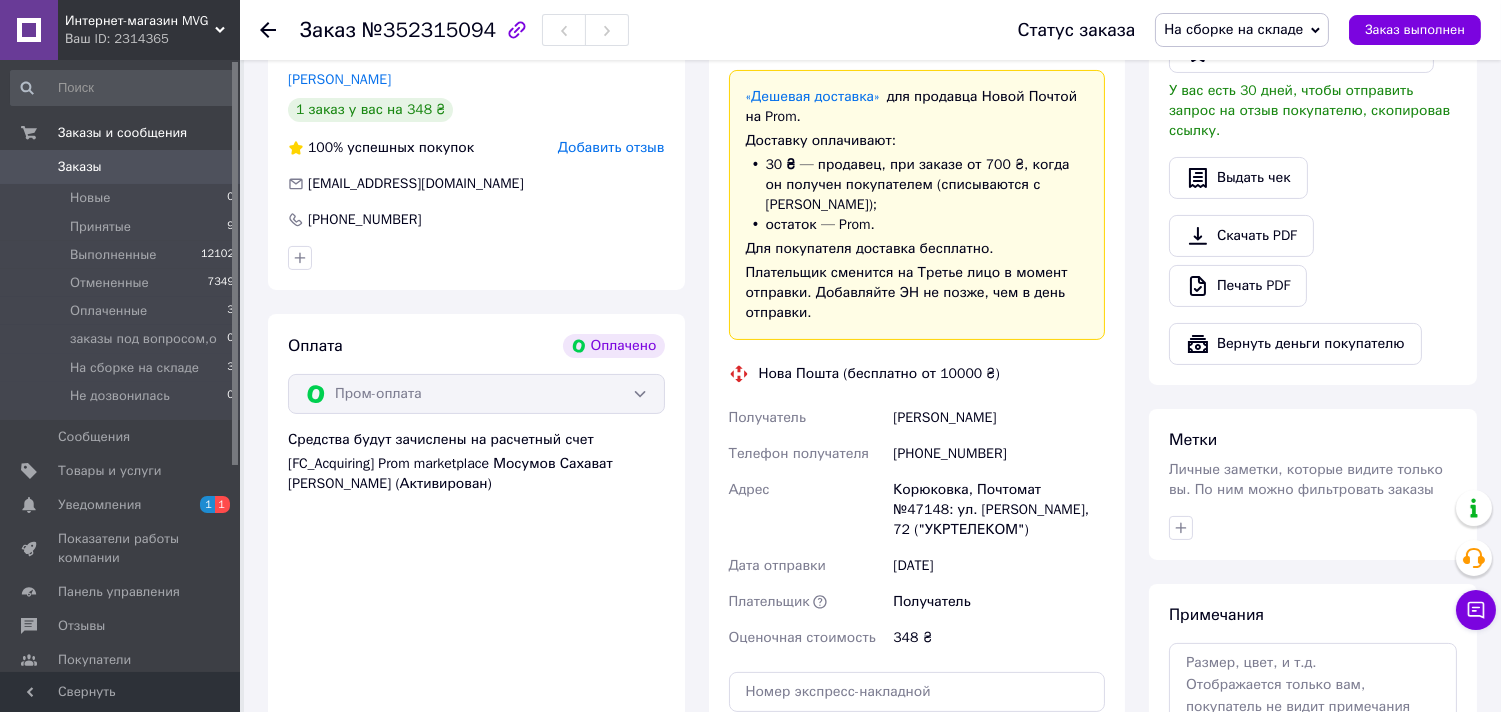 drag, startPoint x: 994, startPoint y: 381, endPoint x: 860, endPoint y: 381, distance: 134 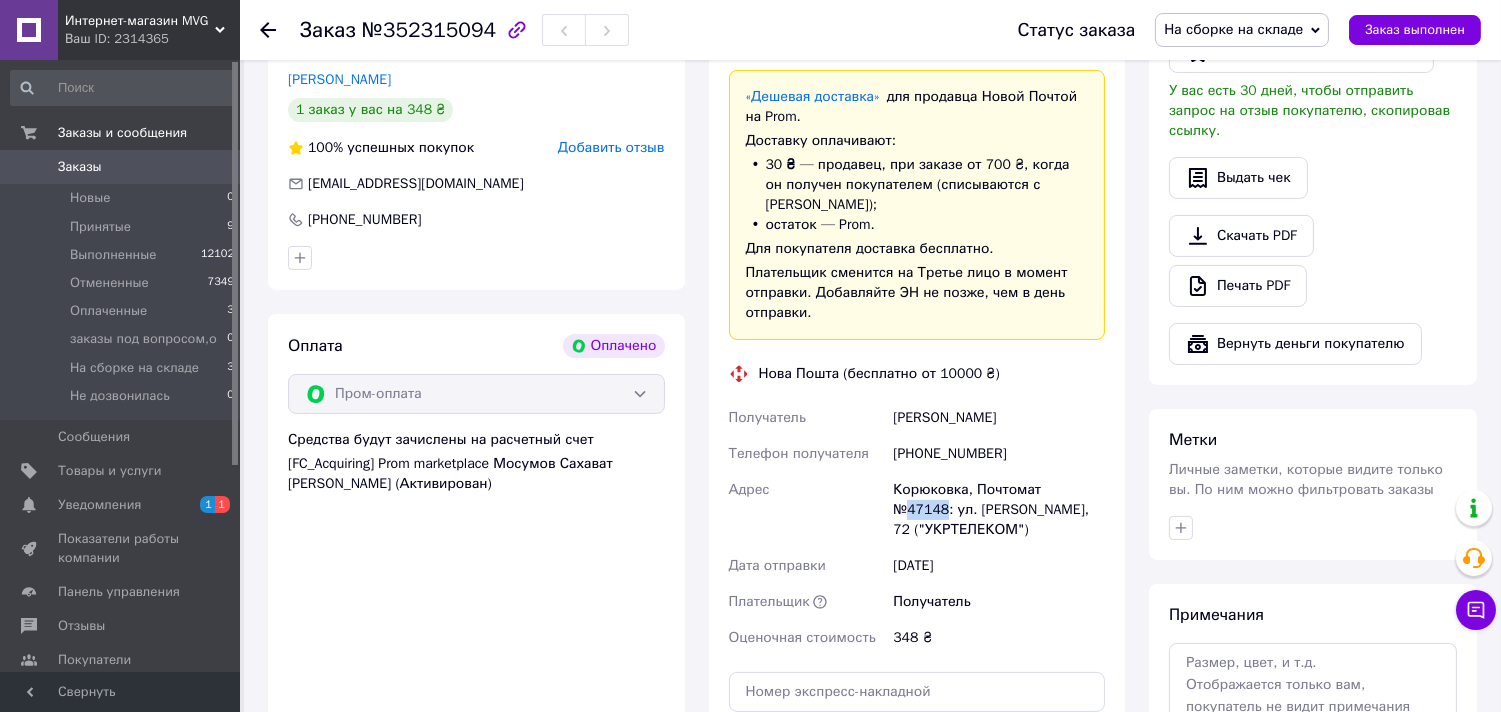 click on "Корюковка, Почтомат №47148: ул. [PERSON_NAME], 72 ("УКРТЕЛЕКОМ")" at bounding box center (999, 510) 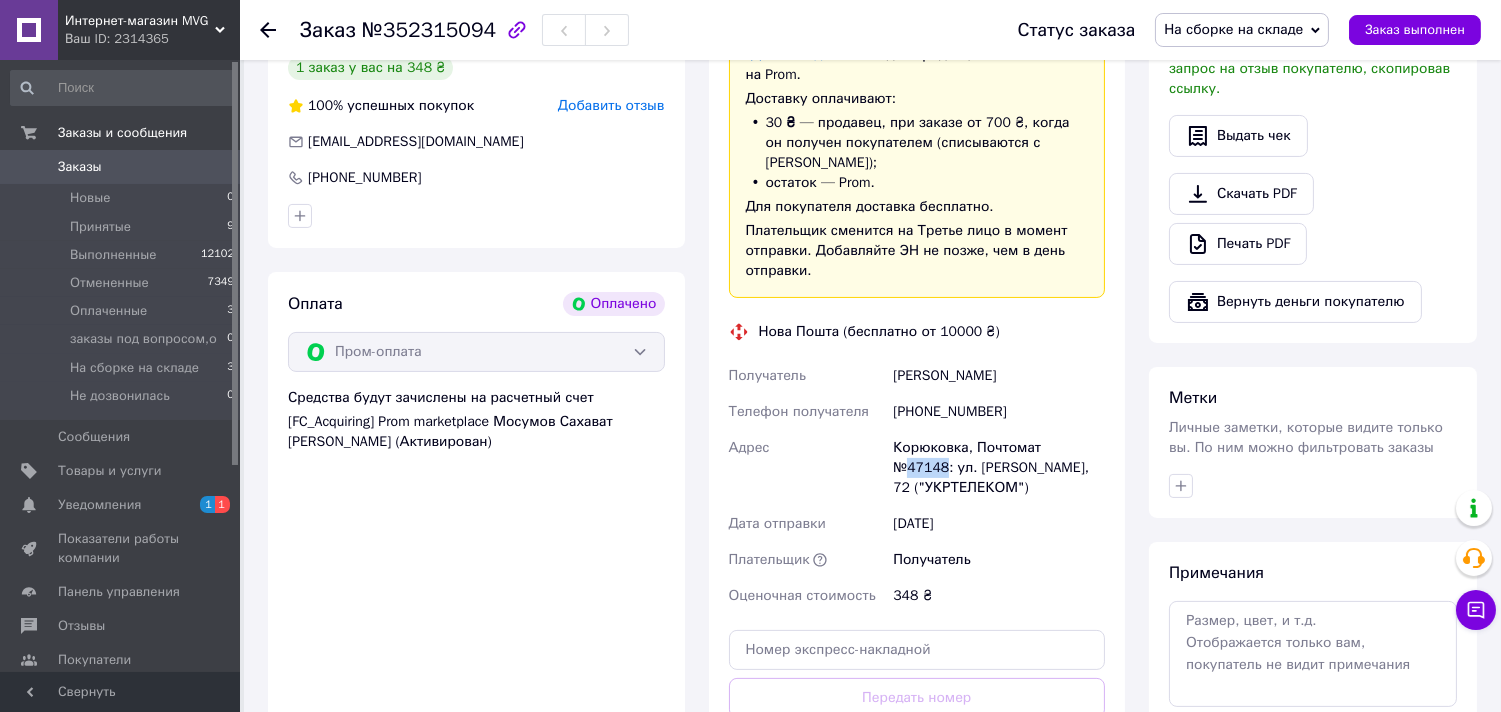 scroll, scrollTop: 777, scrollLeft: 0, axis: vertical 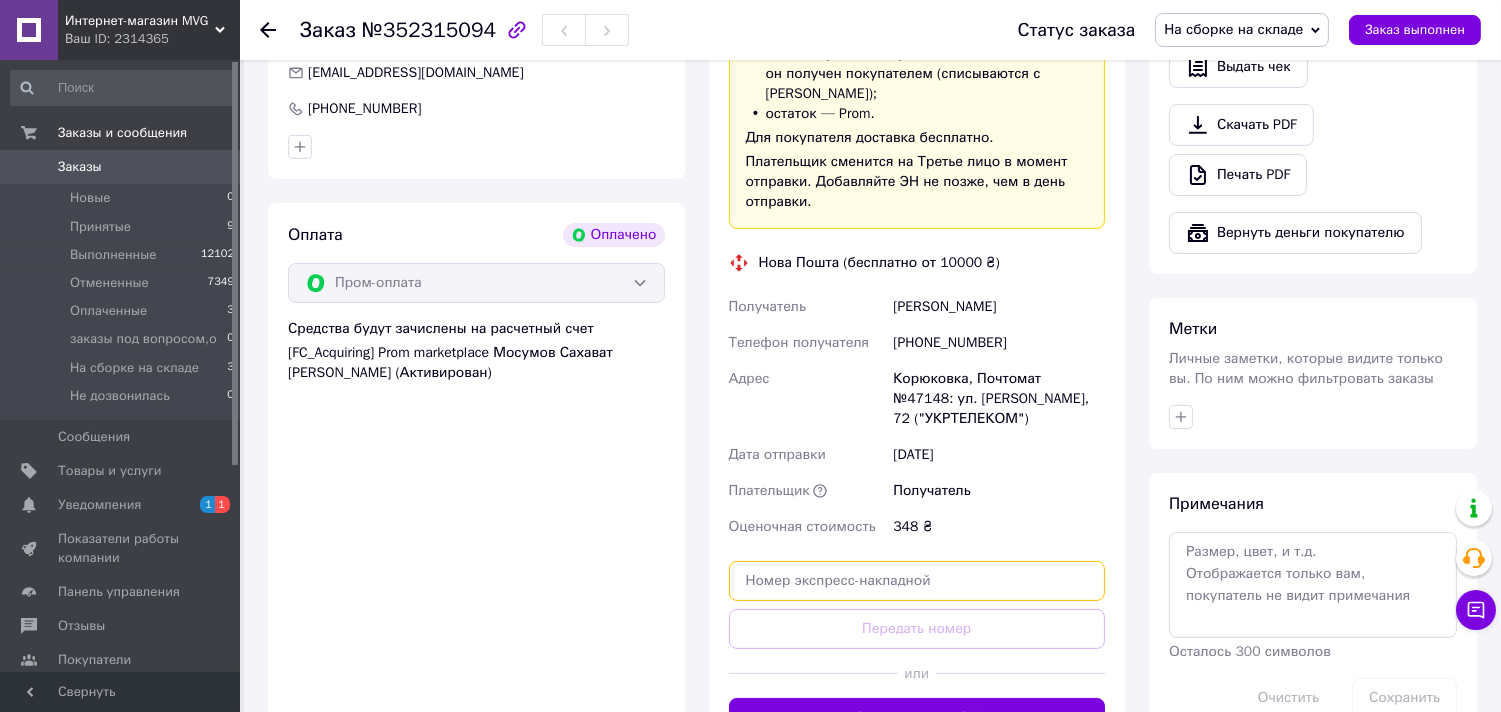click at bounding box center (917, 581) 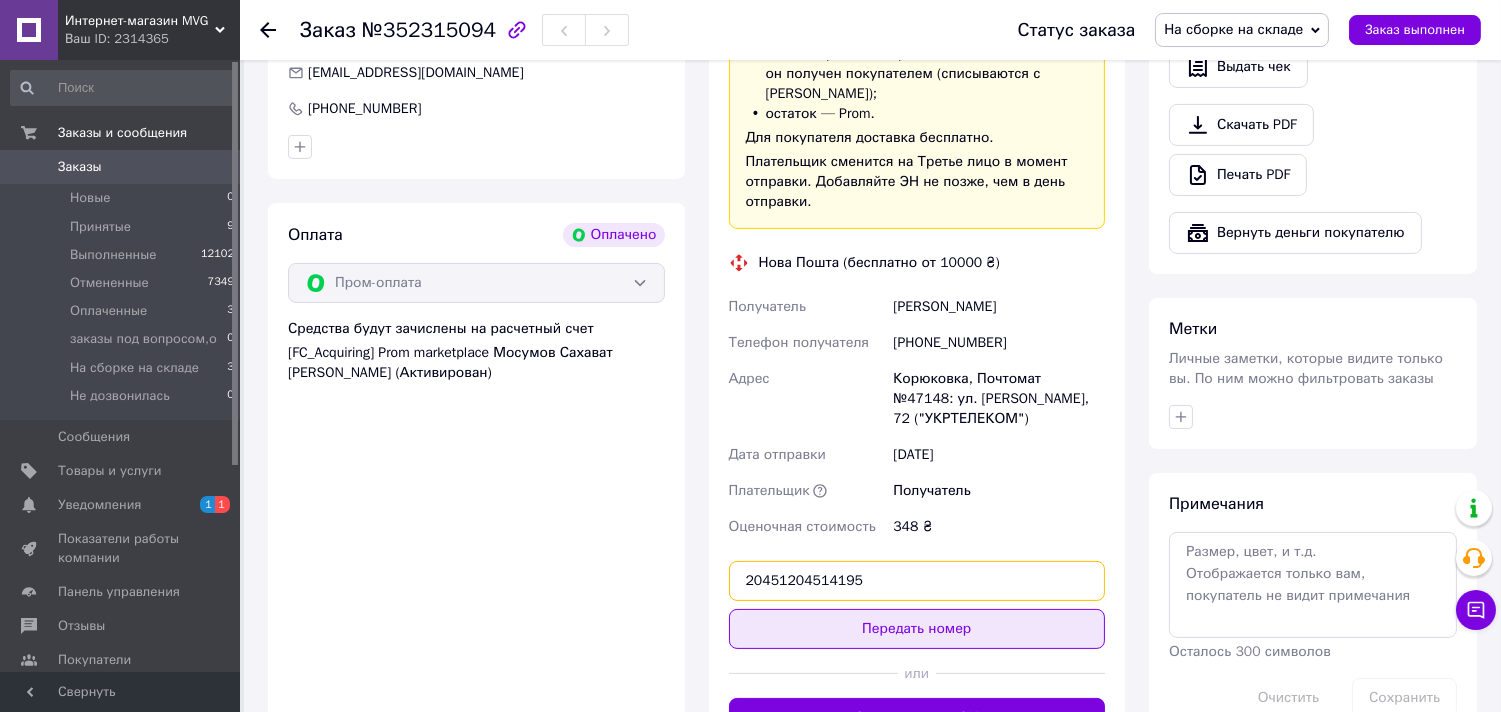 type on "20451204514195" 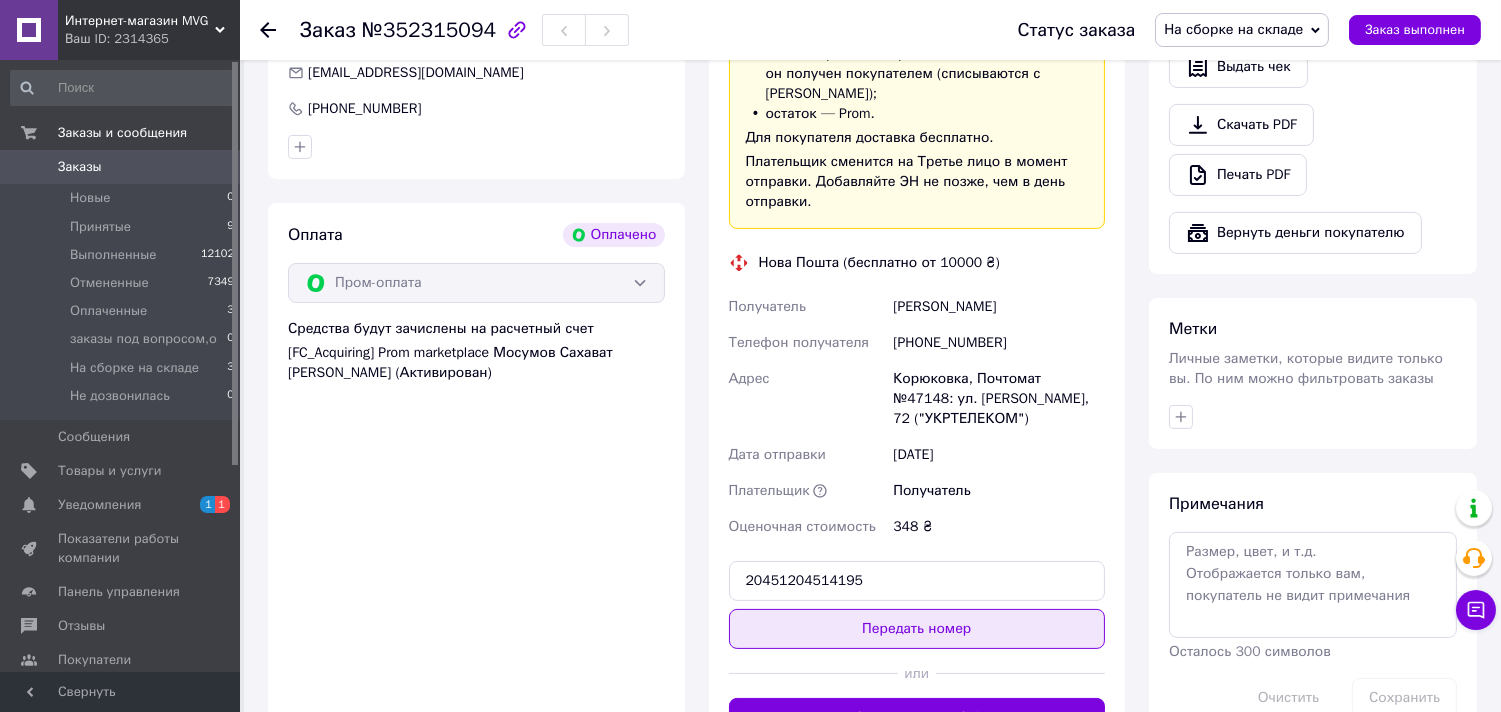 click on "Передать номер" at bounding box center [917, 629] 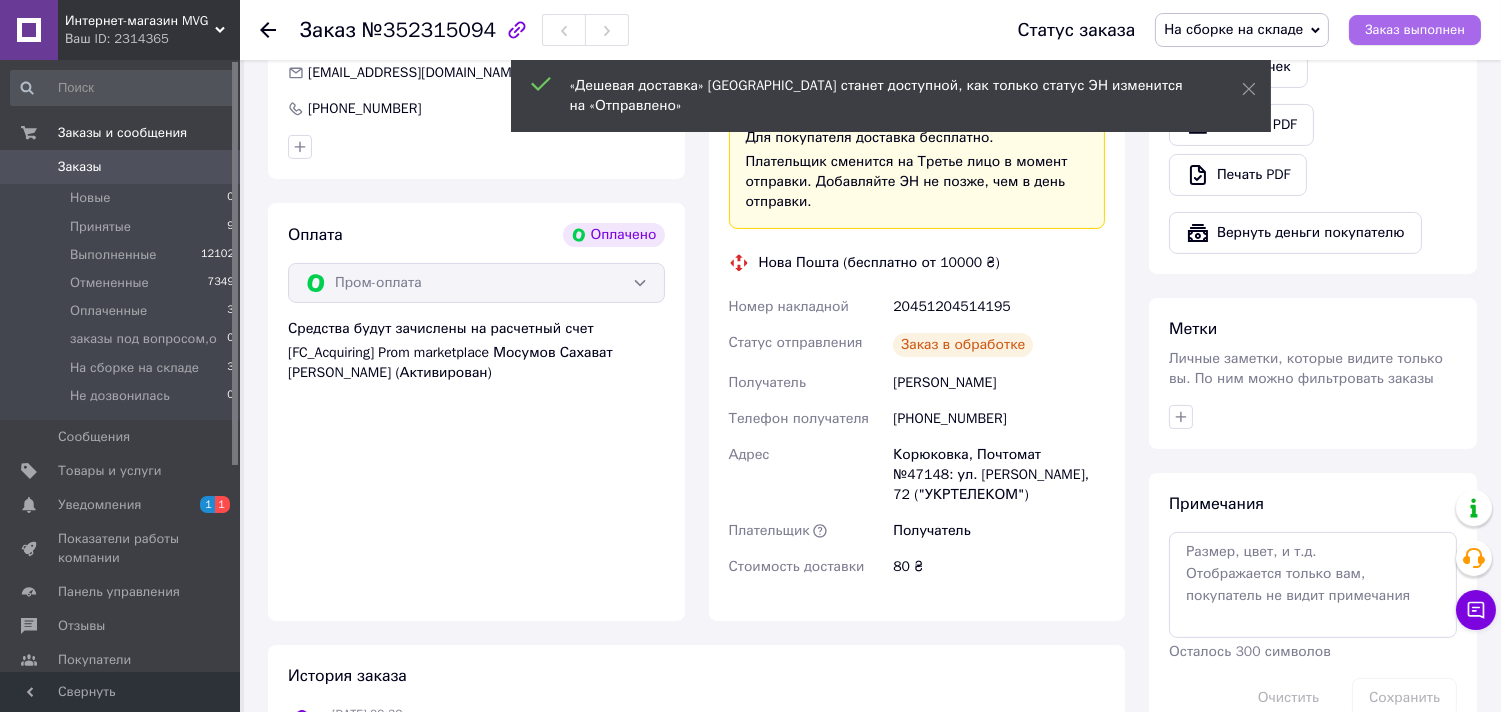 click on "Заказ выполнен" at bounding box center (1415, 30) 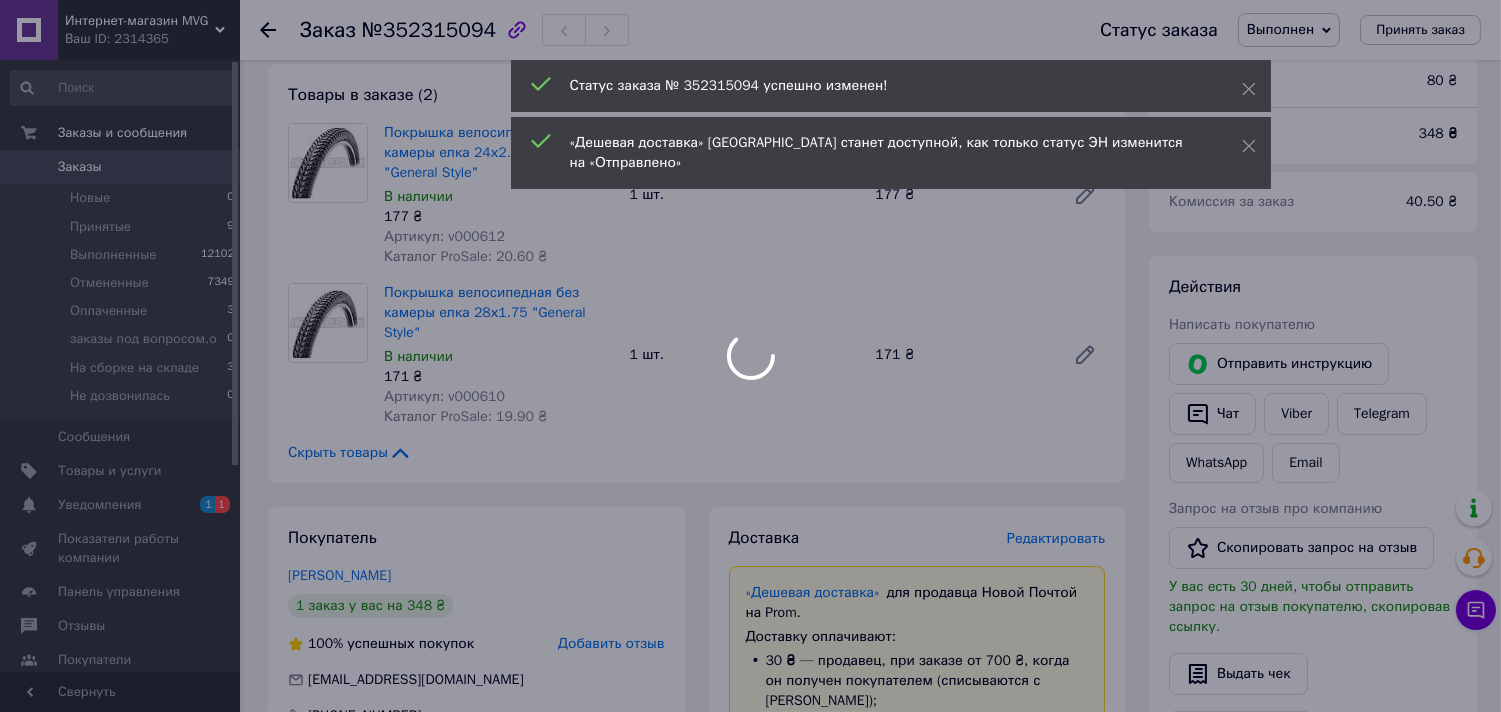 scroll, scrollTop: 111, scrollLeft: 0, axis: vertical 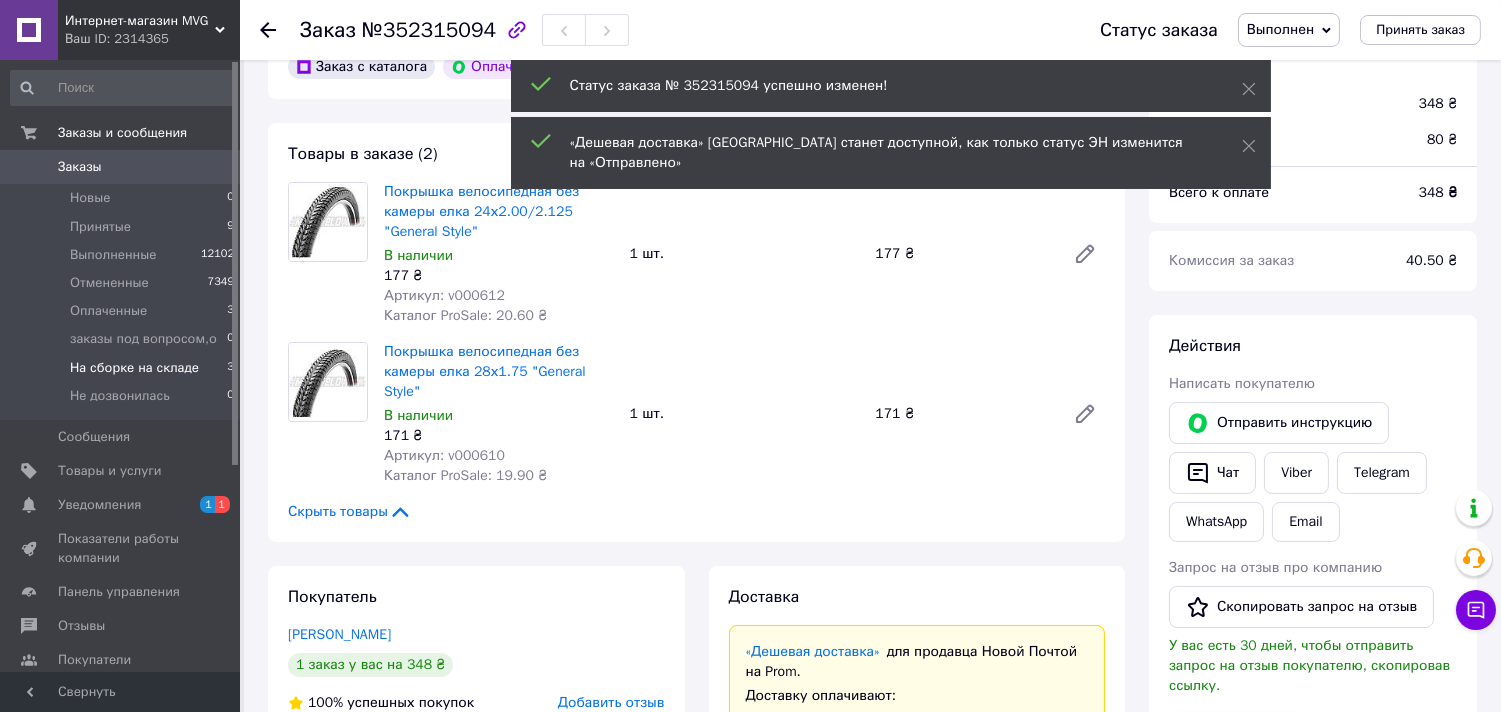 click on "На сборке на складе" at bounding box center (134, 368) 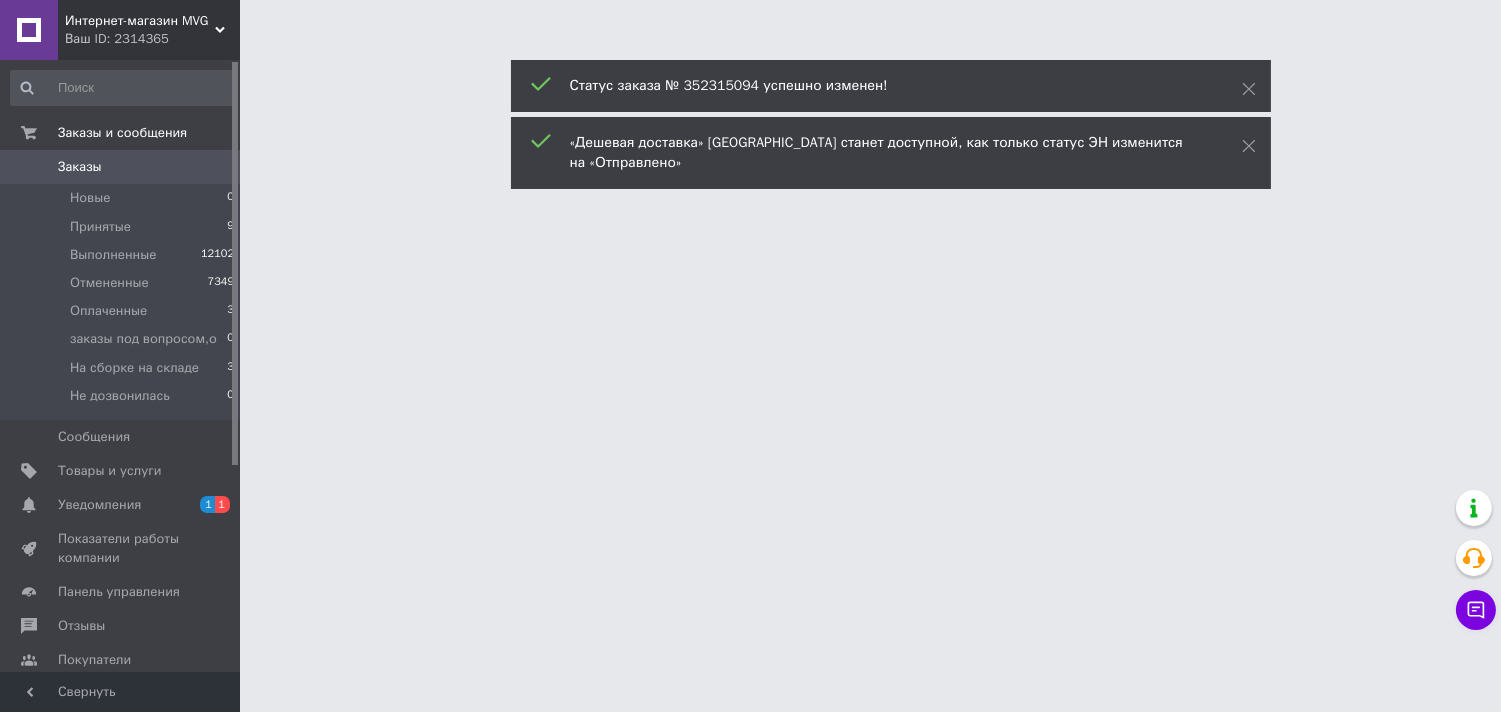 scroll, scrollTop: 0, scrollLeft: 0, axis: both 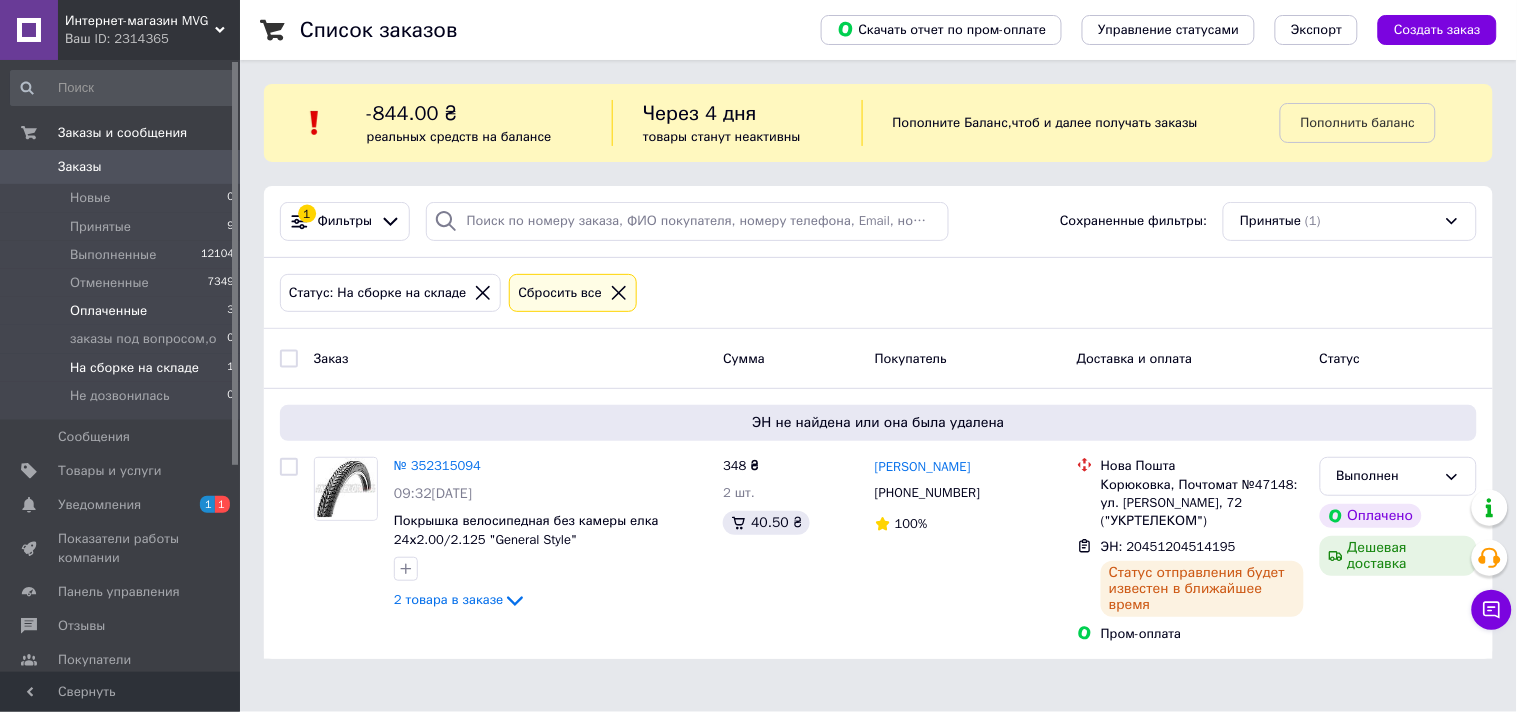 click on "Оплаченные 3" at bounding box center (123, 311) 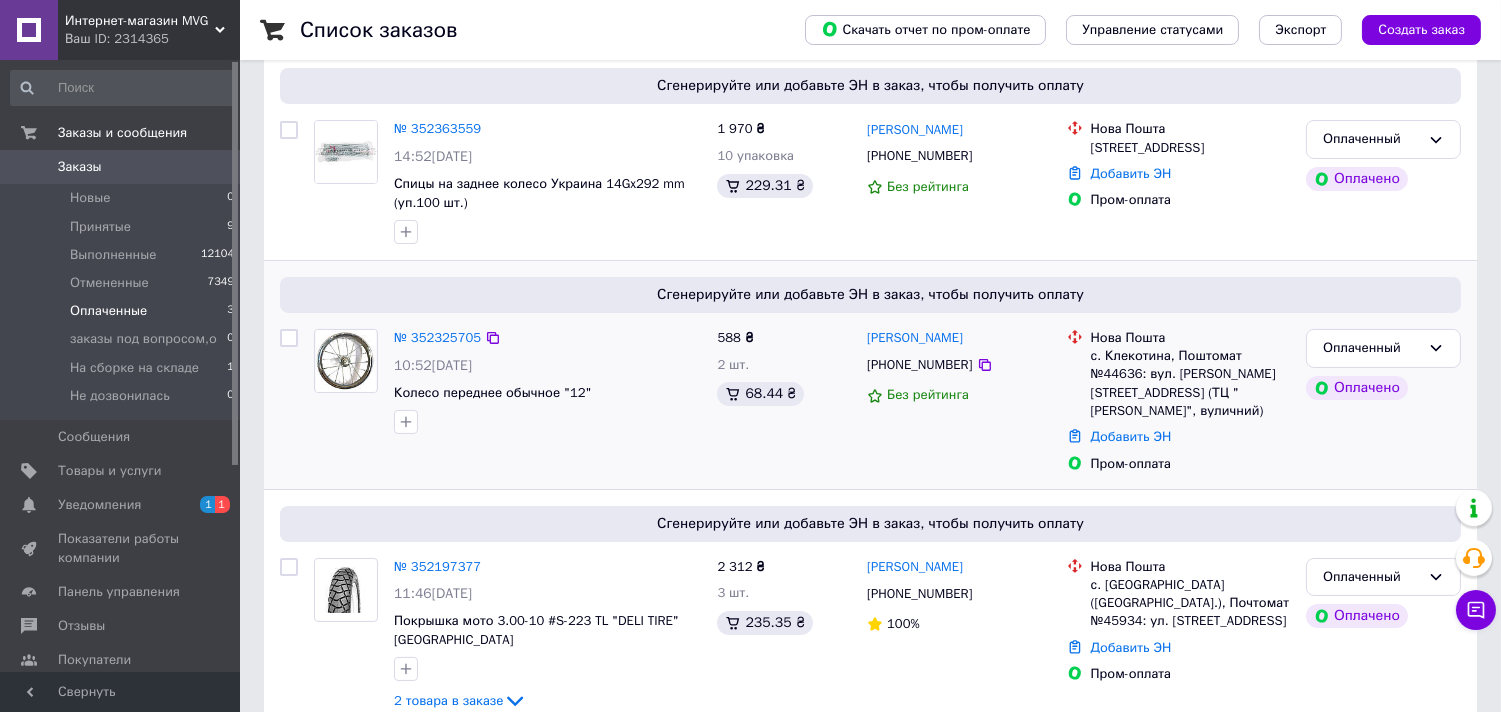 scroll, scrollTop: 366, scrollLeft: 0, axis: vertical 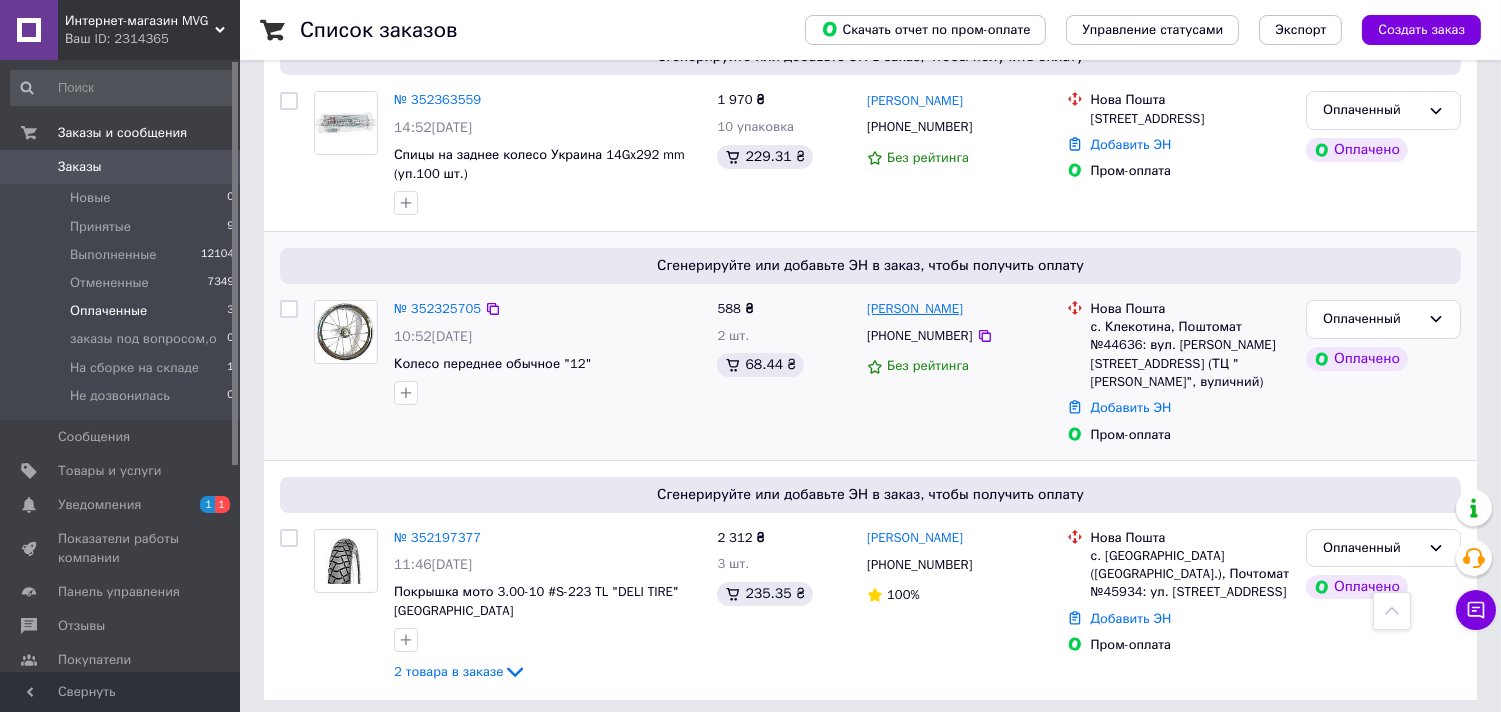 drag, startPoint x: 991, startPoint y: 307, endPoint x: 925, endPoint y: 310, distance: 66.068146 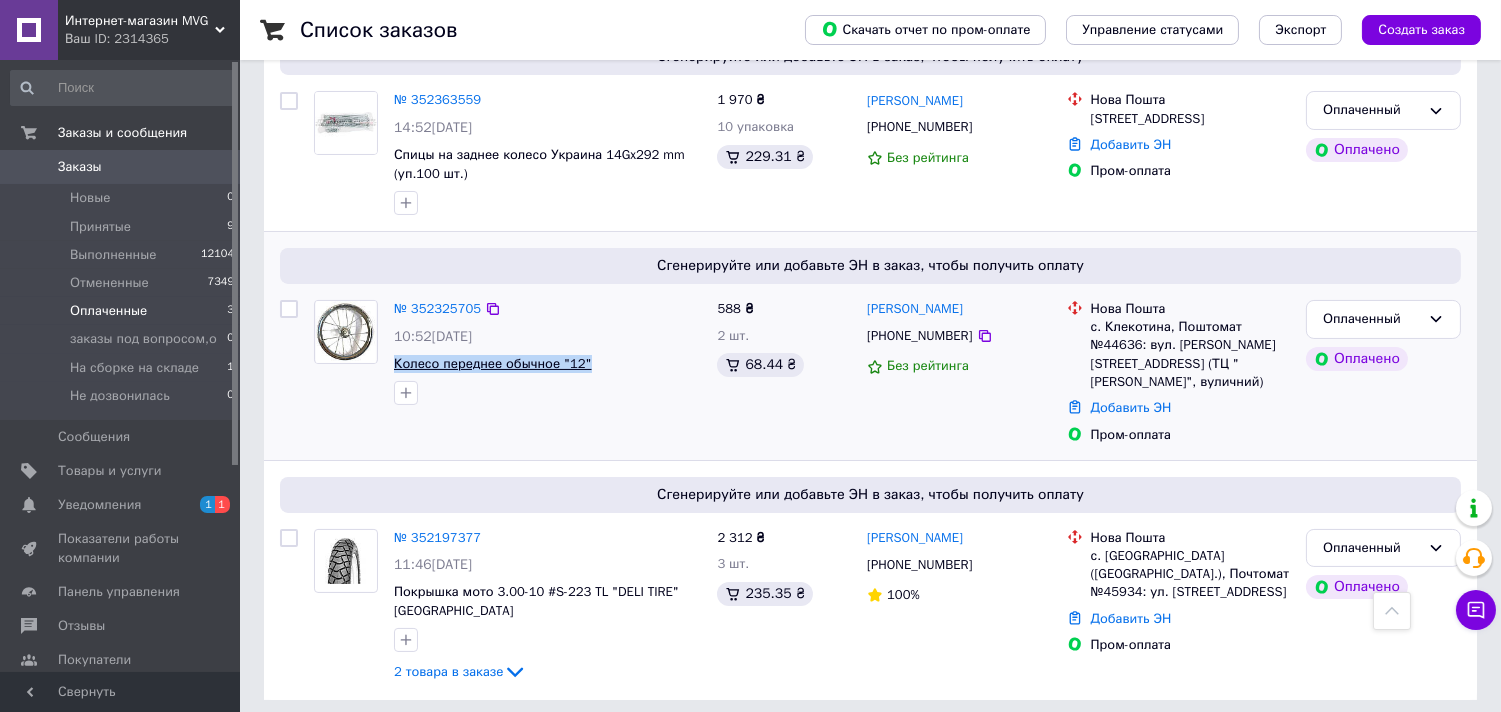 drag, startPoint x: 598, startPoint y: 362, endPoint x: 394, endPoint y: 371, distance: 204.19843 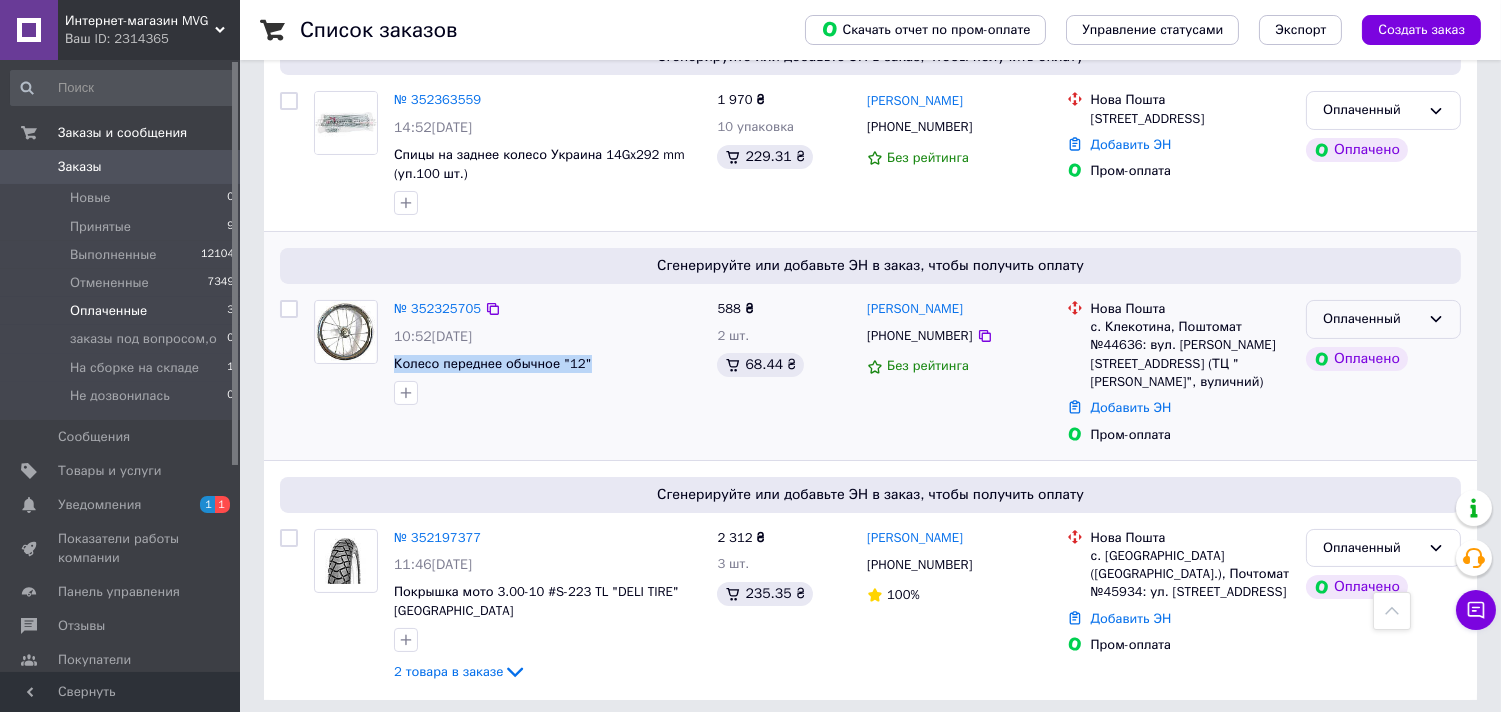 click 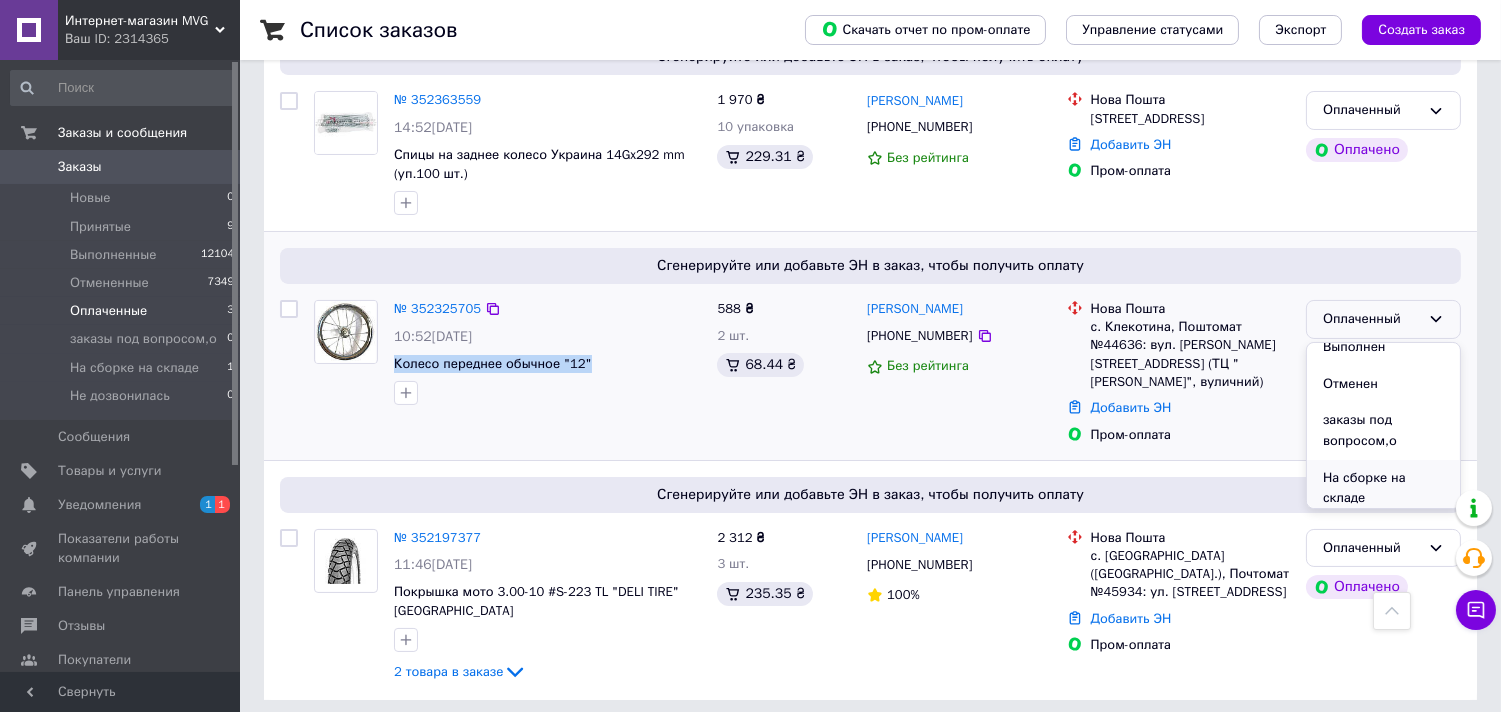 scroll, scrollTop: 94, scrollLeft: 0, axis: vertical 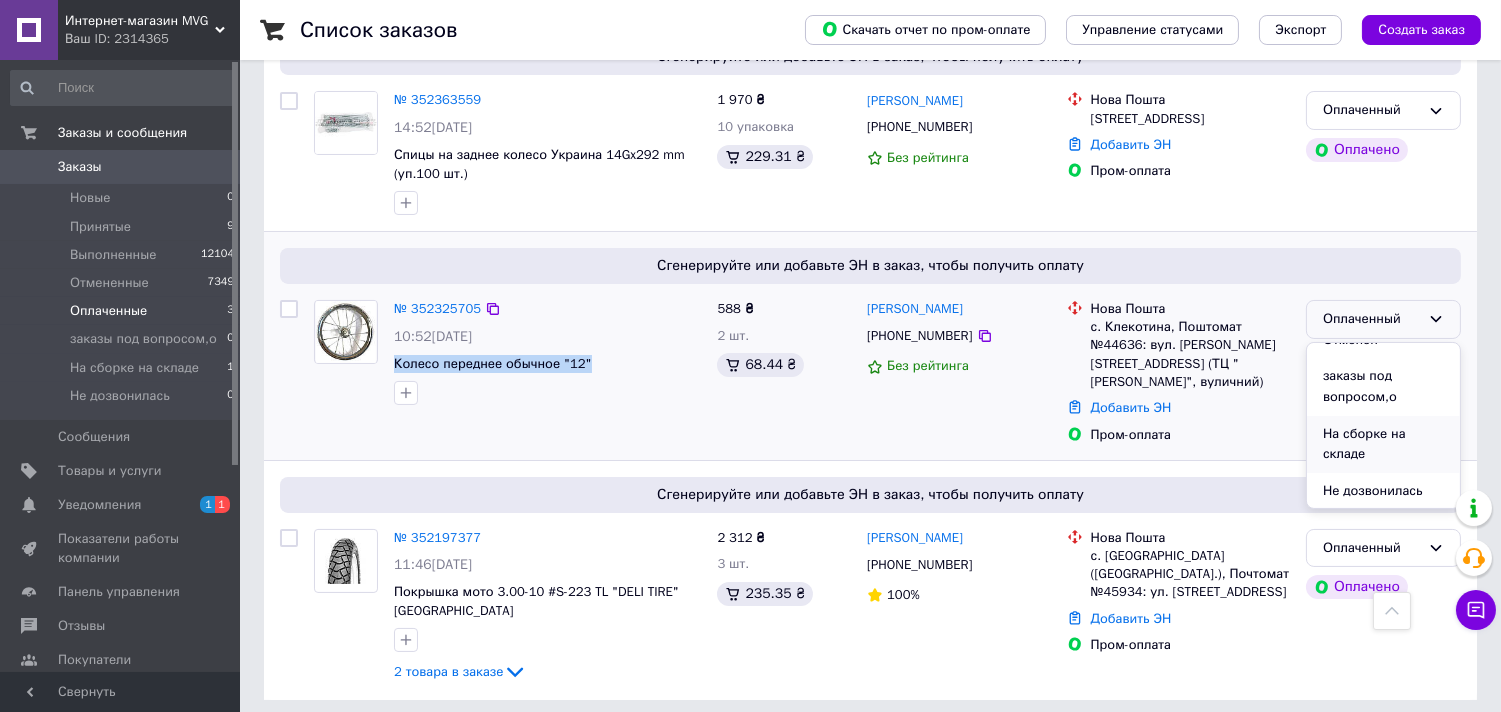 click on "На сборке на складе" at bounding box center [1383, 444] 